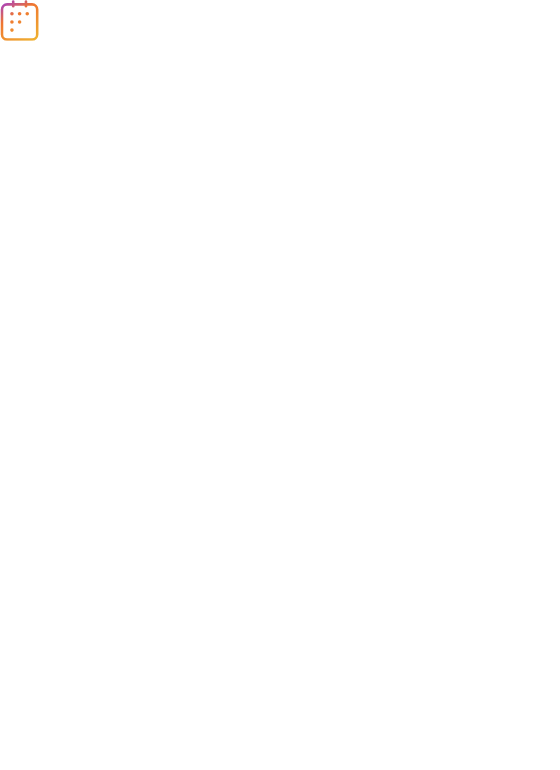 scroll, scrollTop: 0, scrollLeft: 0, axis: both 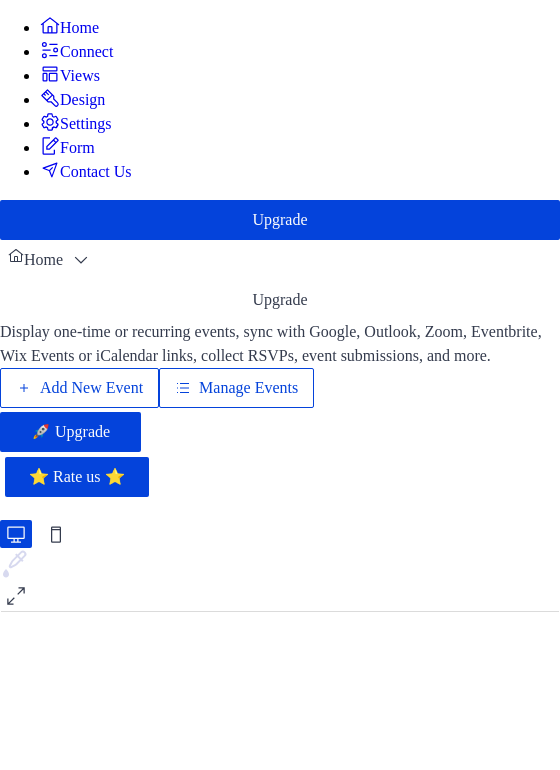 click on "Manage Events" at bounding box center (248, 388) 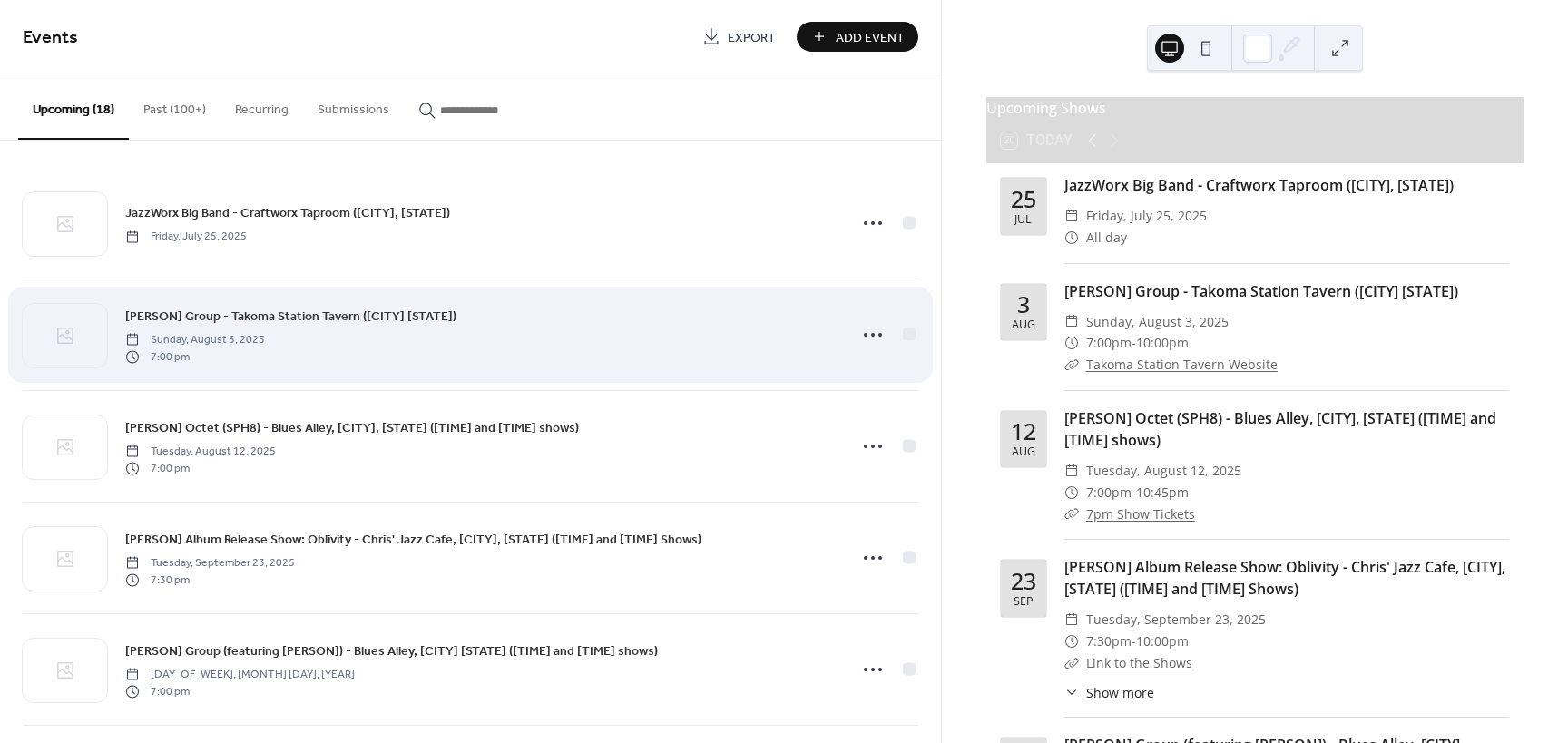 scroll, scrollTop: 0, scrollLeft: 0, axis: both 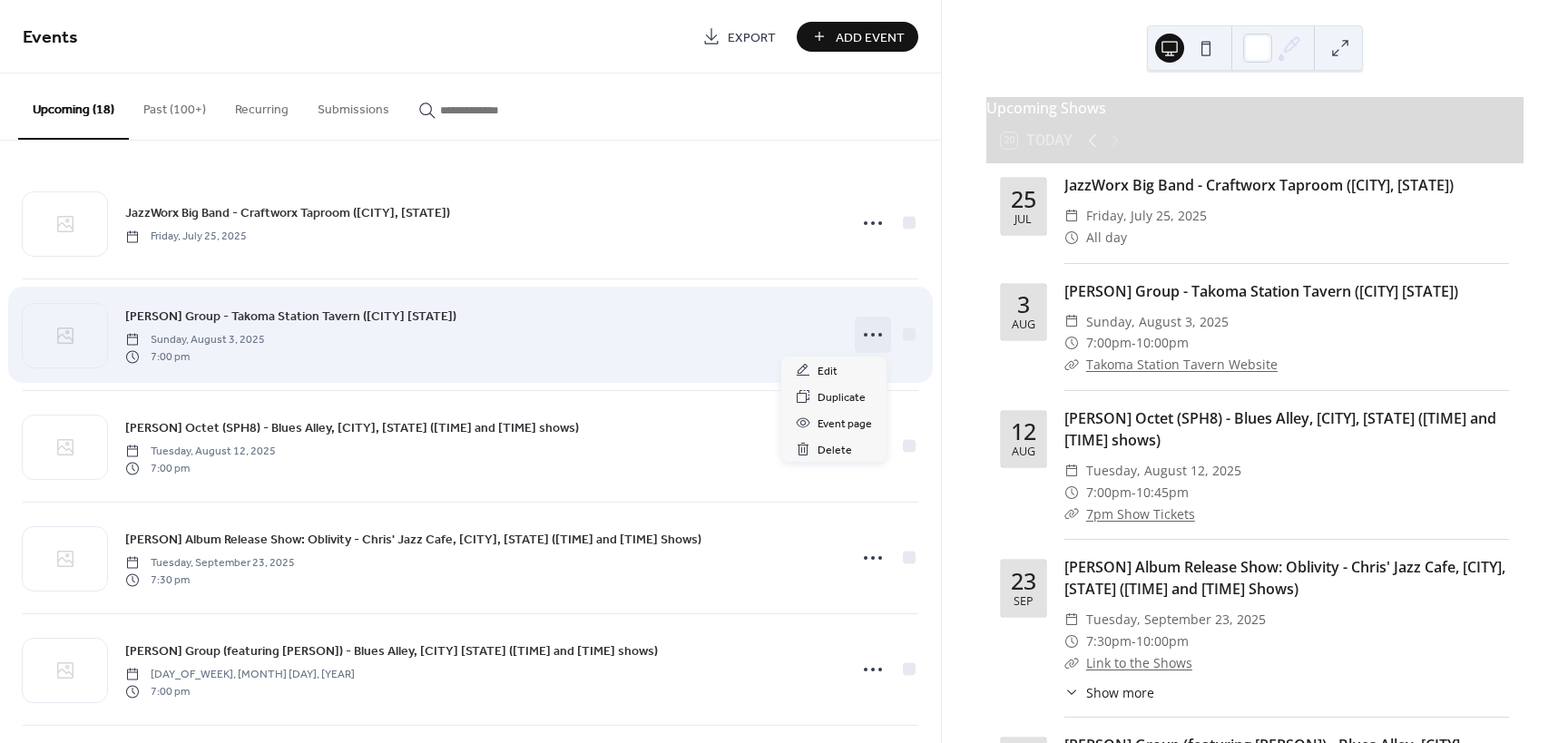 click 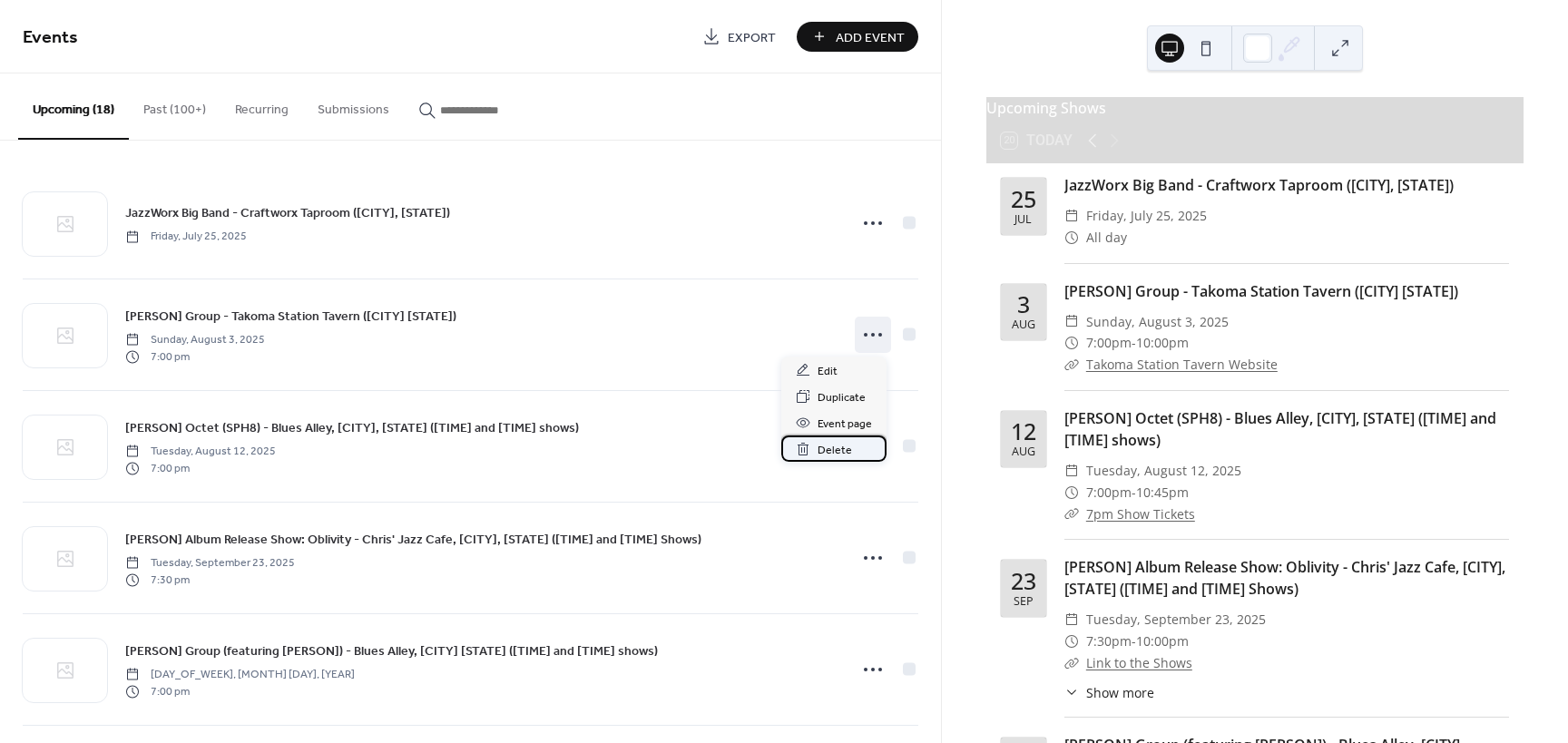 click on "Delete" at bounding box center [835, 450] 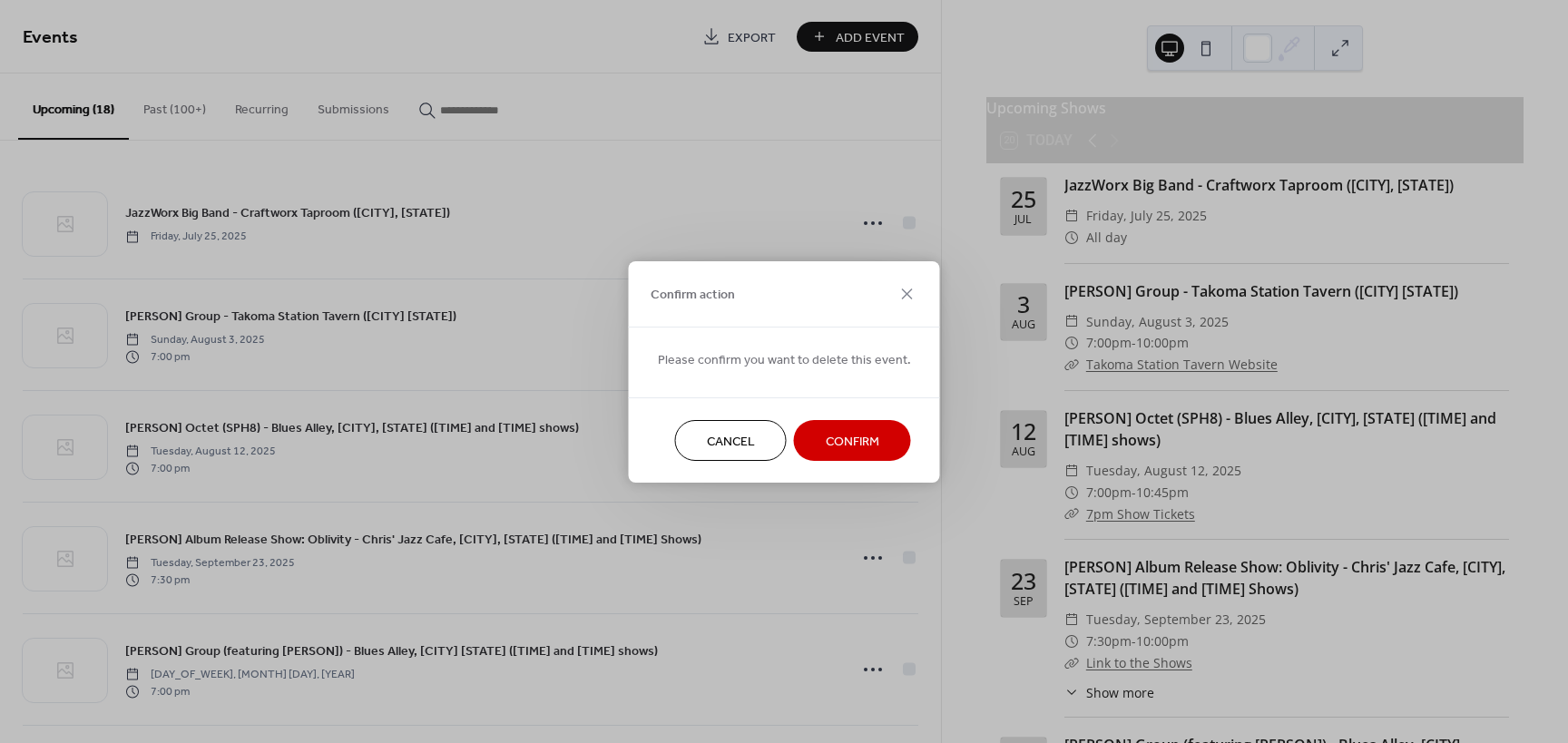 click on "Confirm" at bounding box center (852, 441) 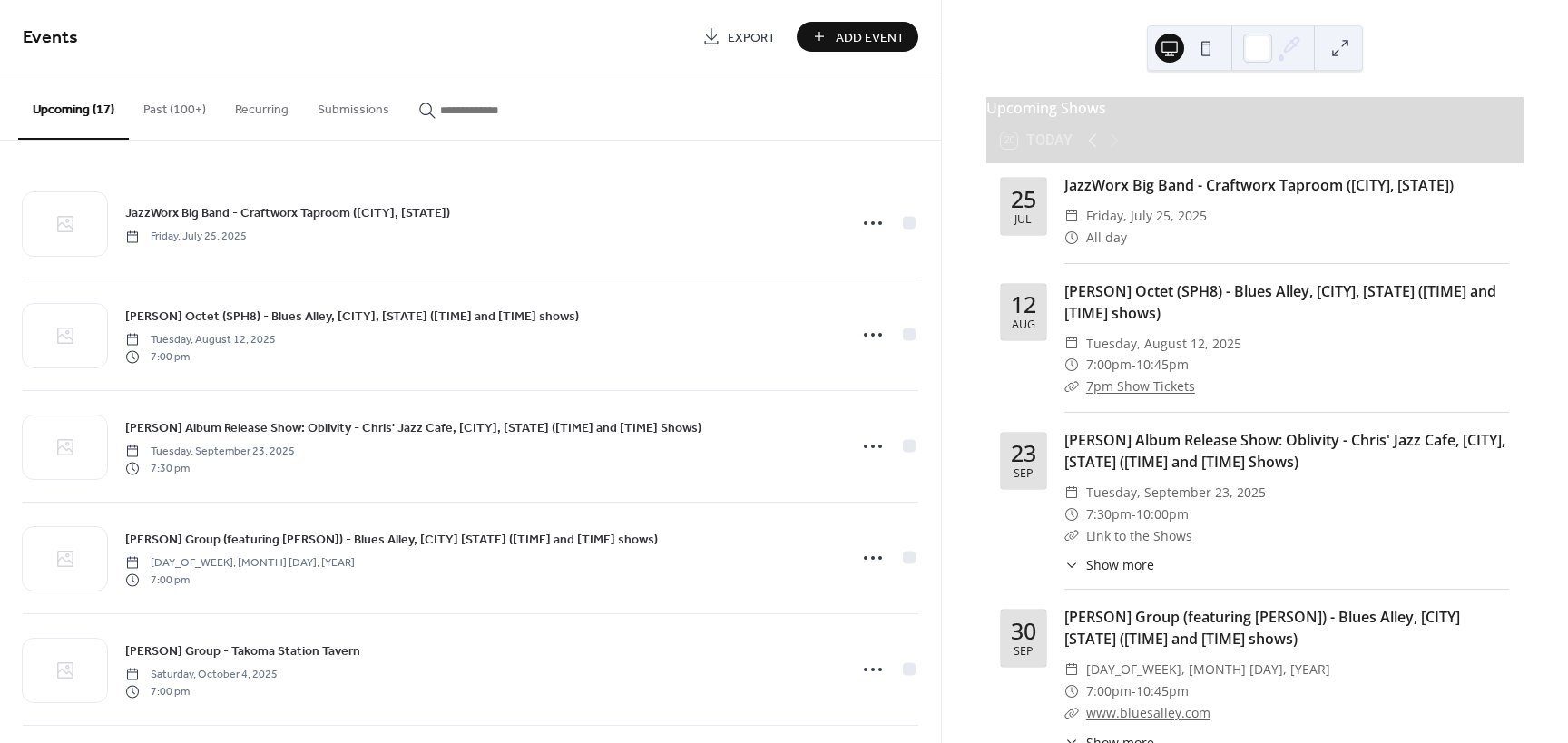 click on "Add Event" at bounding box center [870, 37] 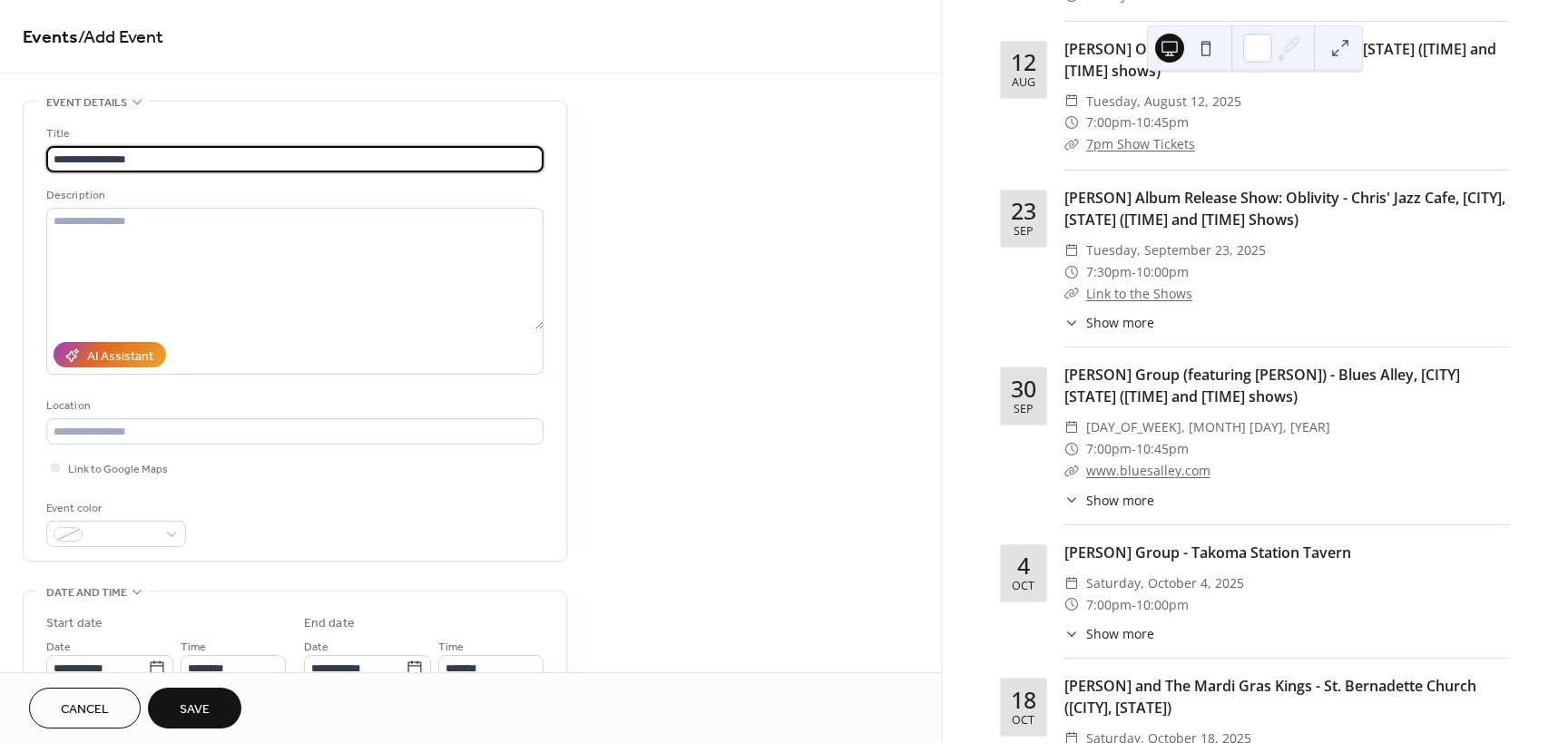 scroll, scrollTop: 484, scrollLeft: 0, axis: vertical 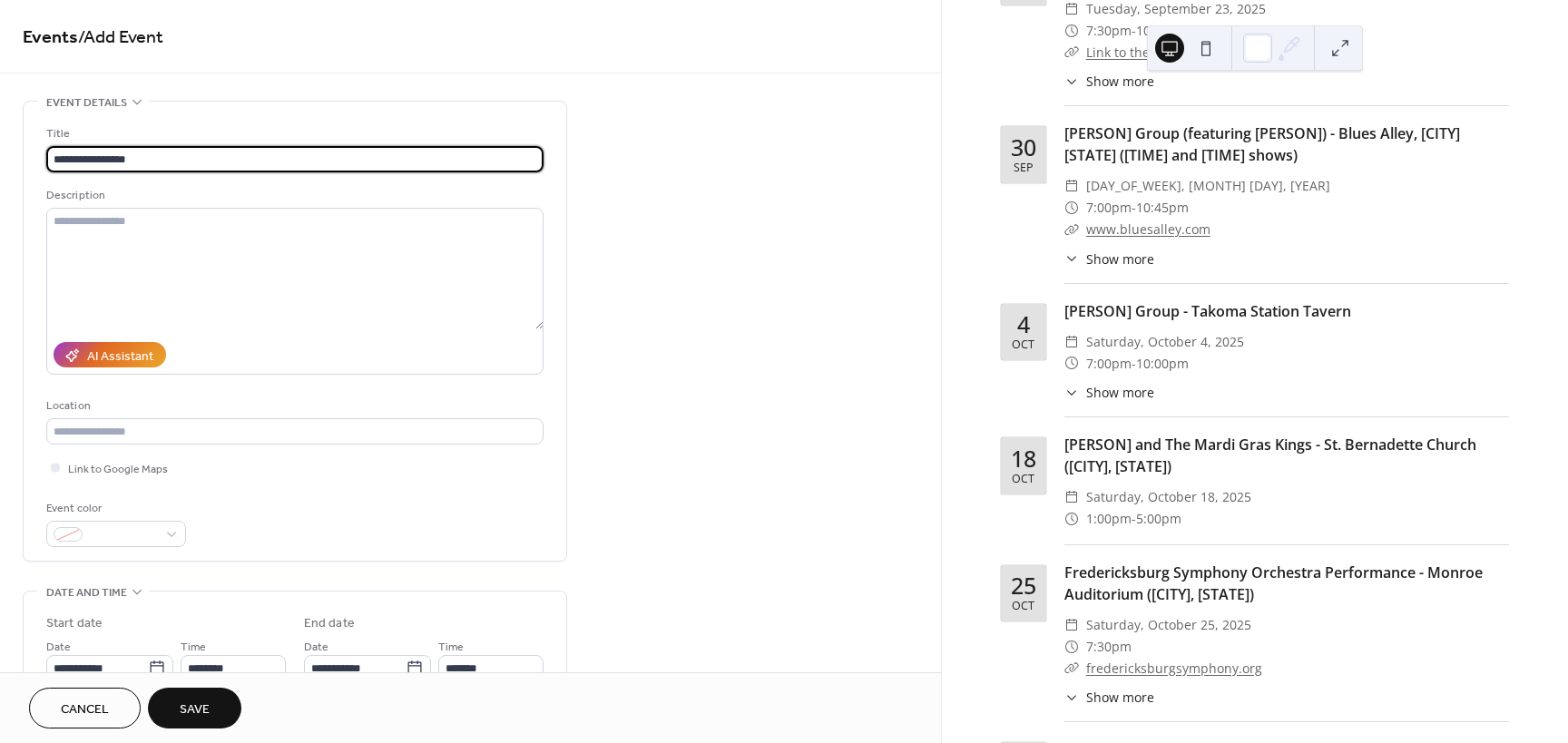 click on "**********" at bounding box center [295, 159] 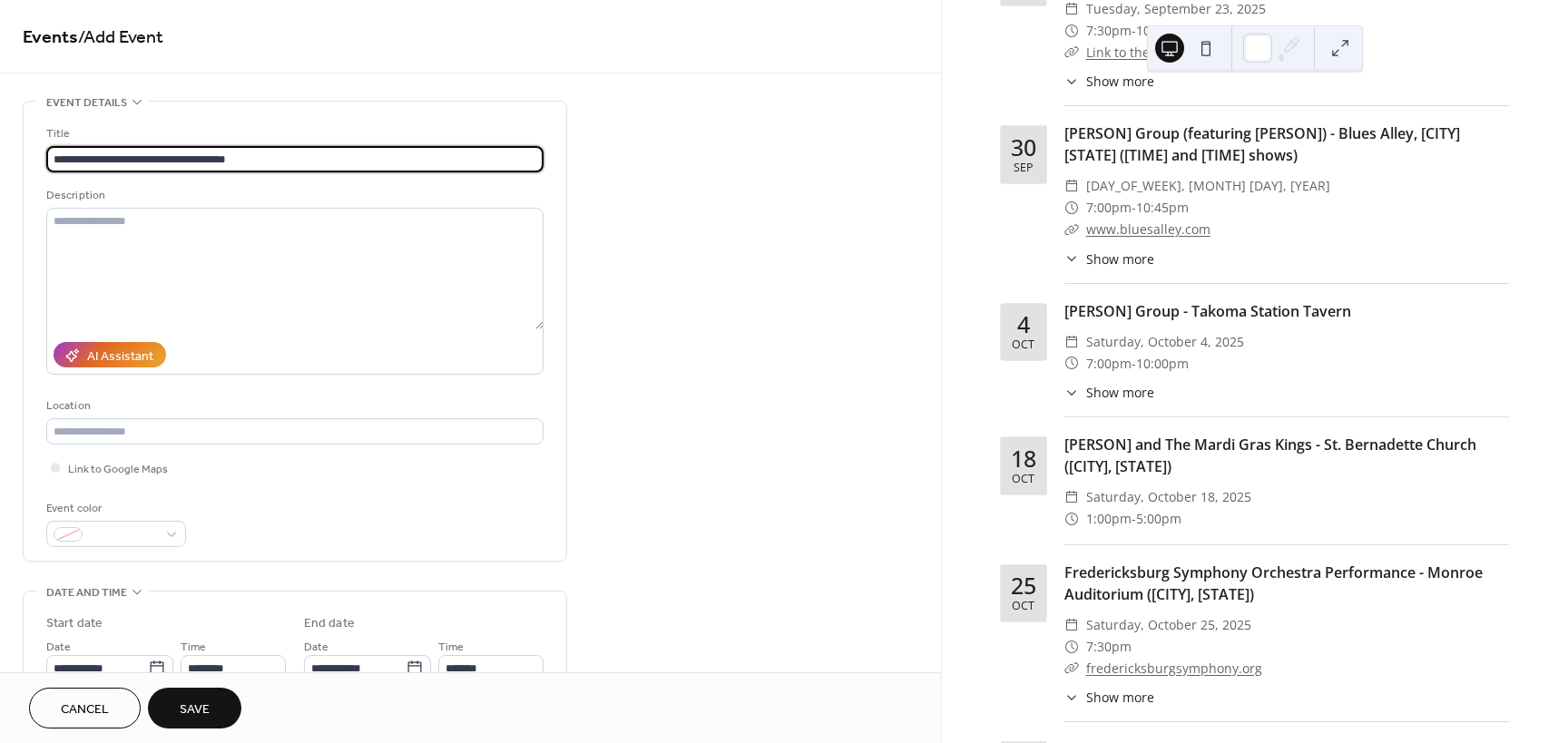 click on "**********" at bounding box center (295, 159) 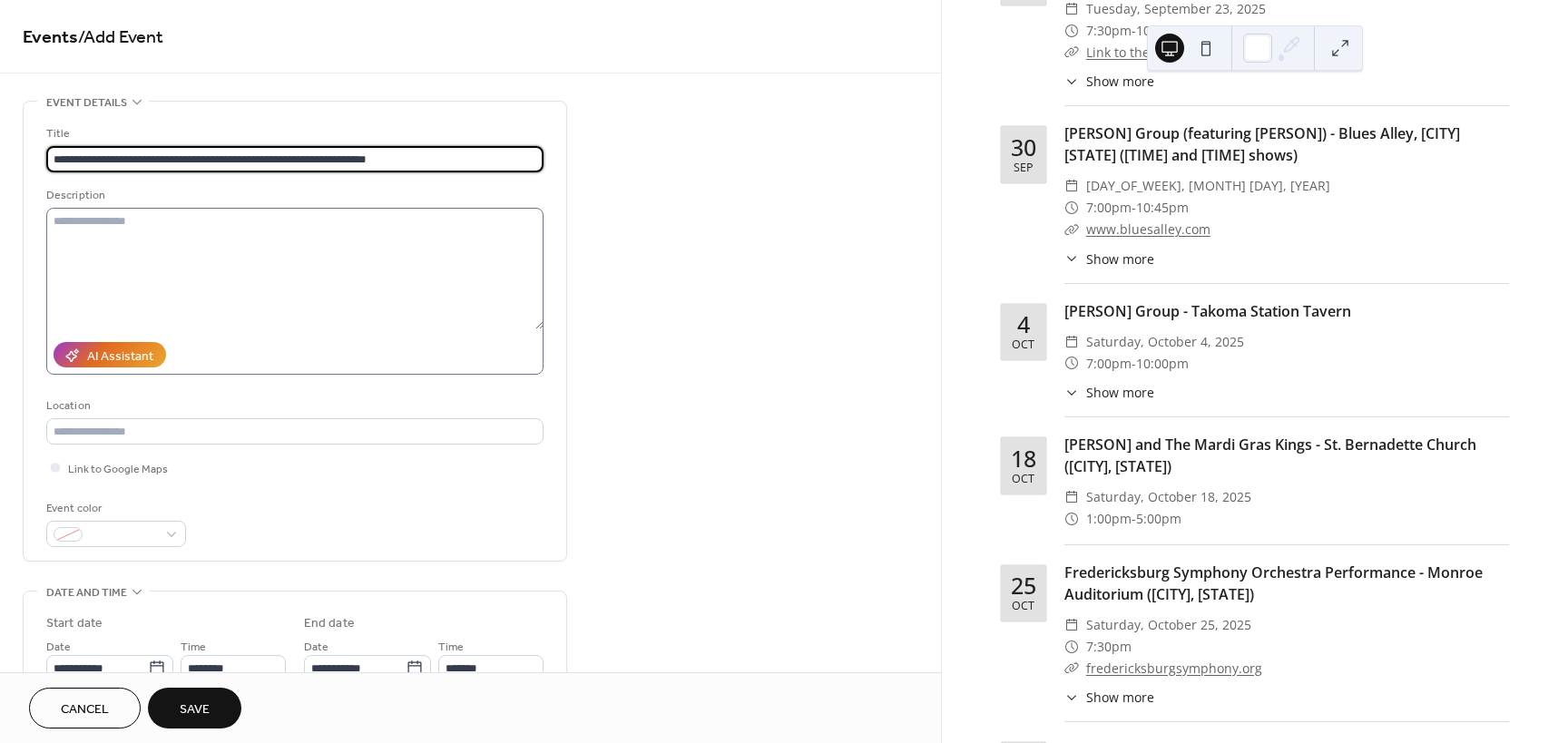 scroll, scrollTop: 242, scrollLeft: 0, axis: vertical 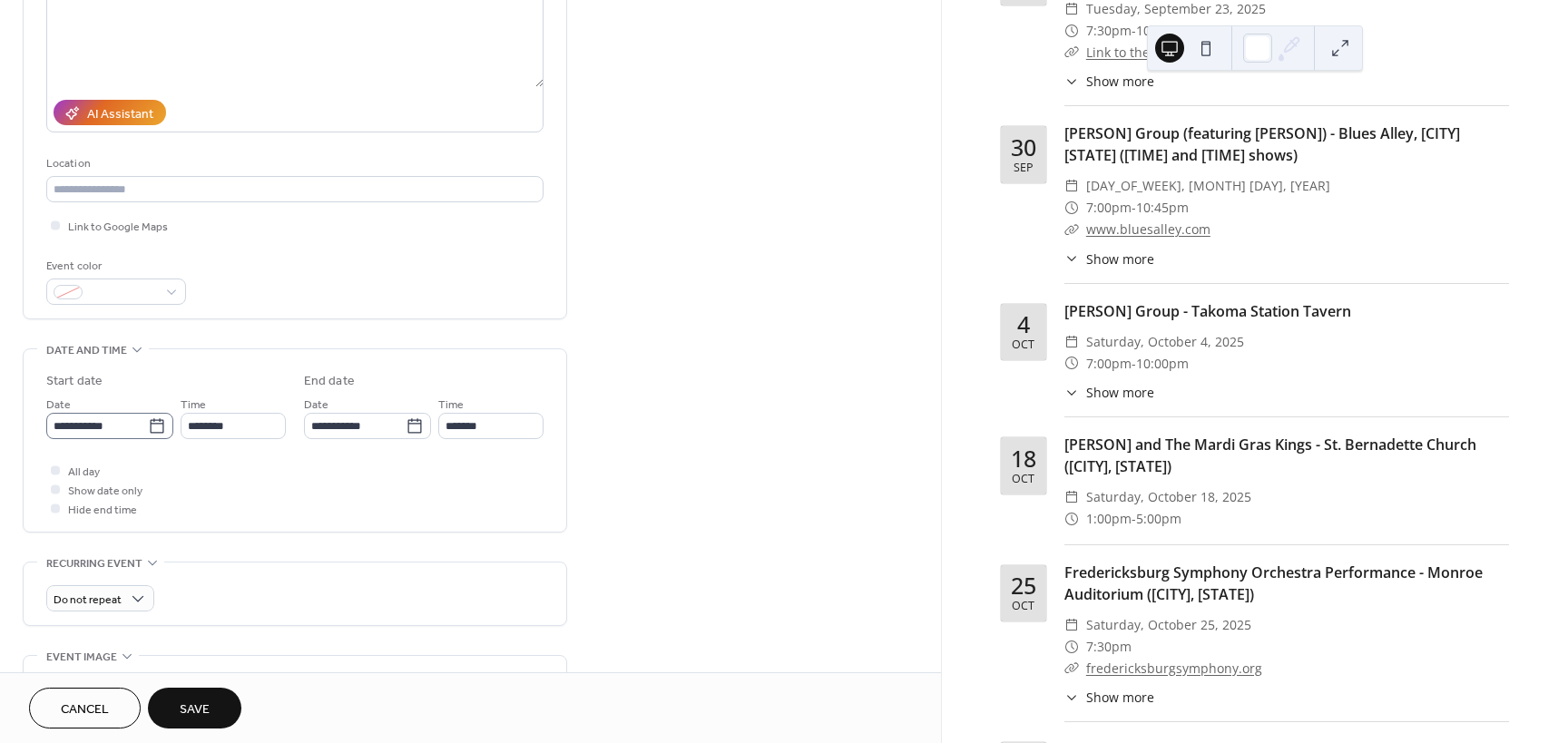 type on "**********" 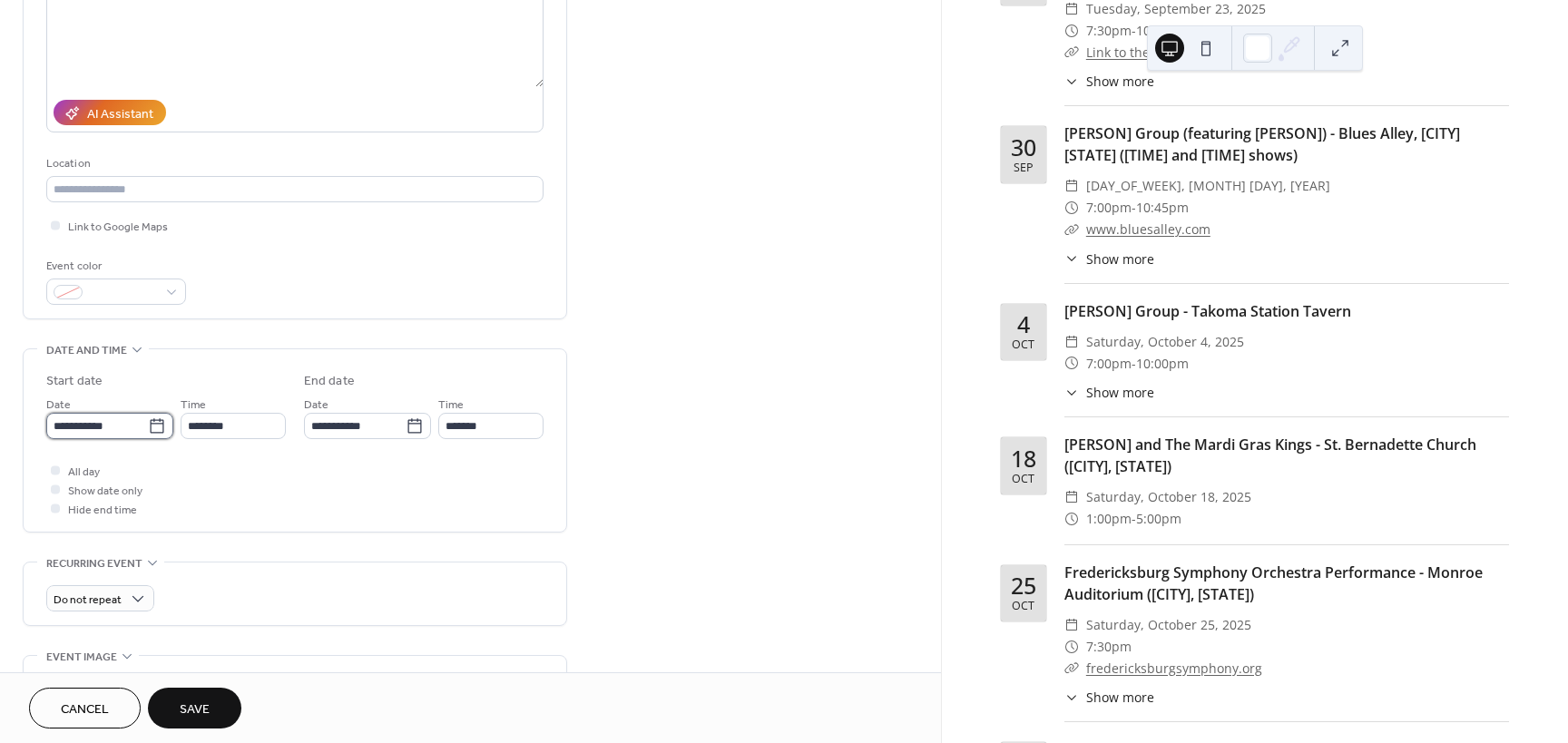 click on "**********" at bounding box center [97, 425] 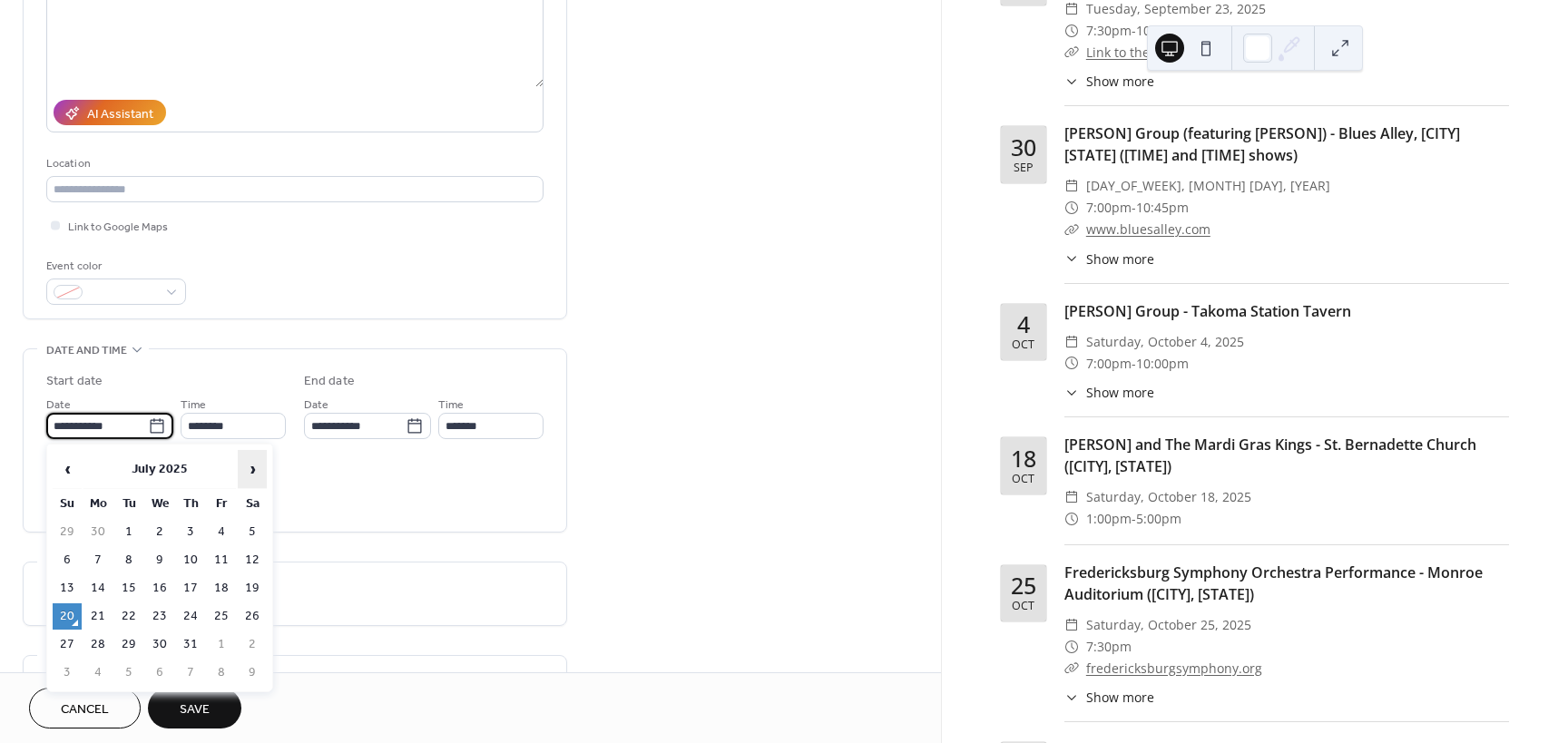 click on "›" at bounding box center [252, 469] 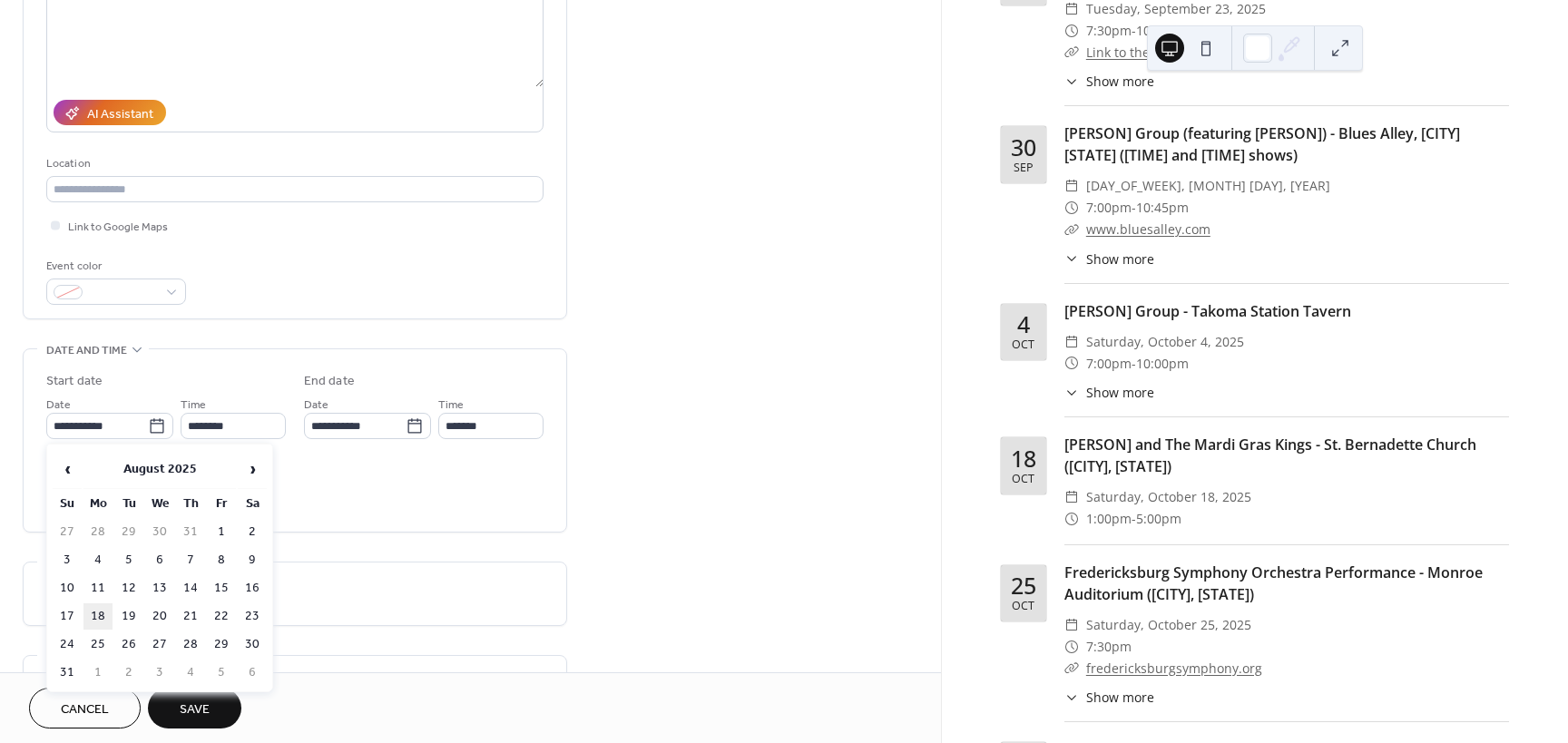 click on "18" at bounding box center (98, 616) 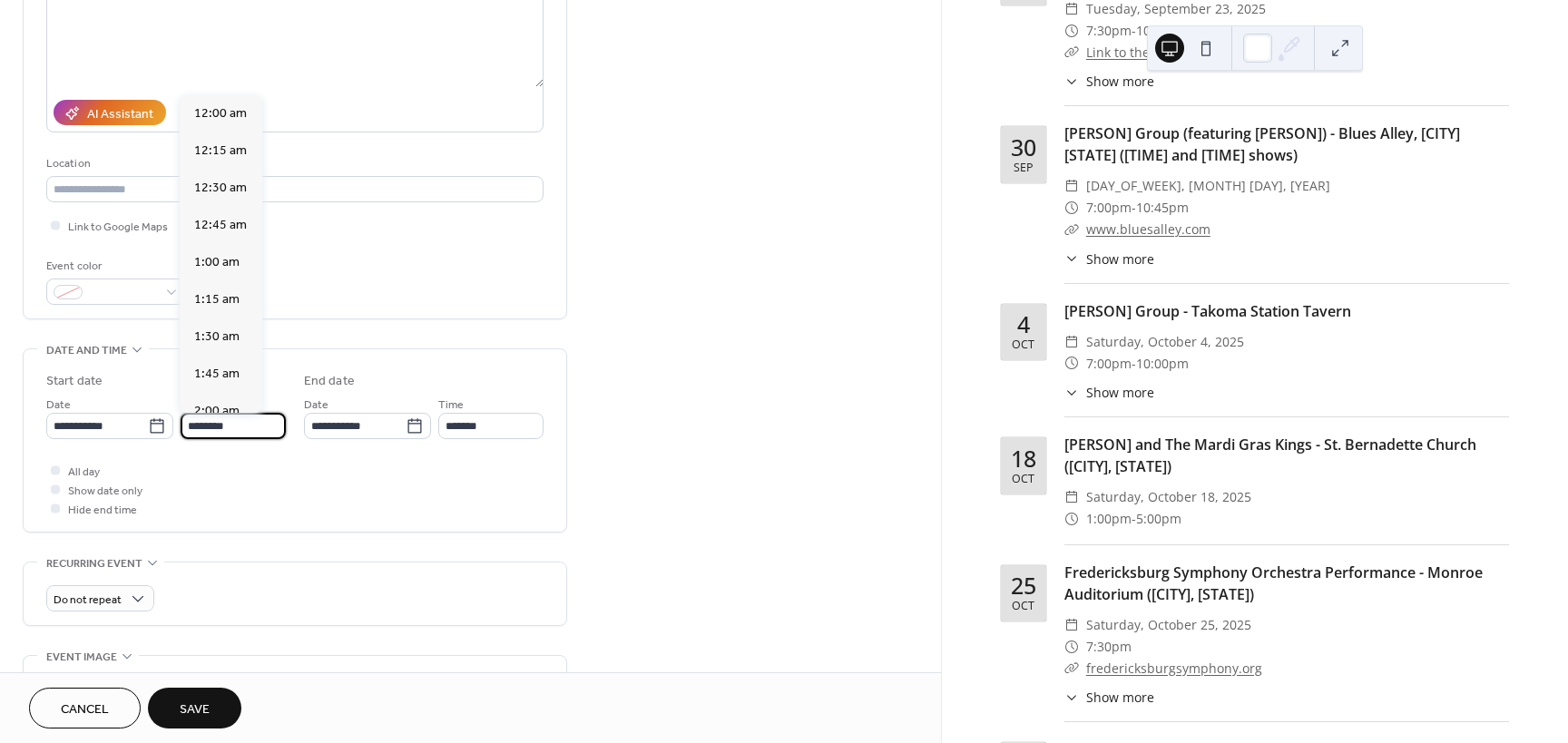 click on "********" at bounding box center (233, 425) 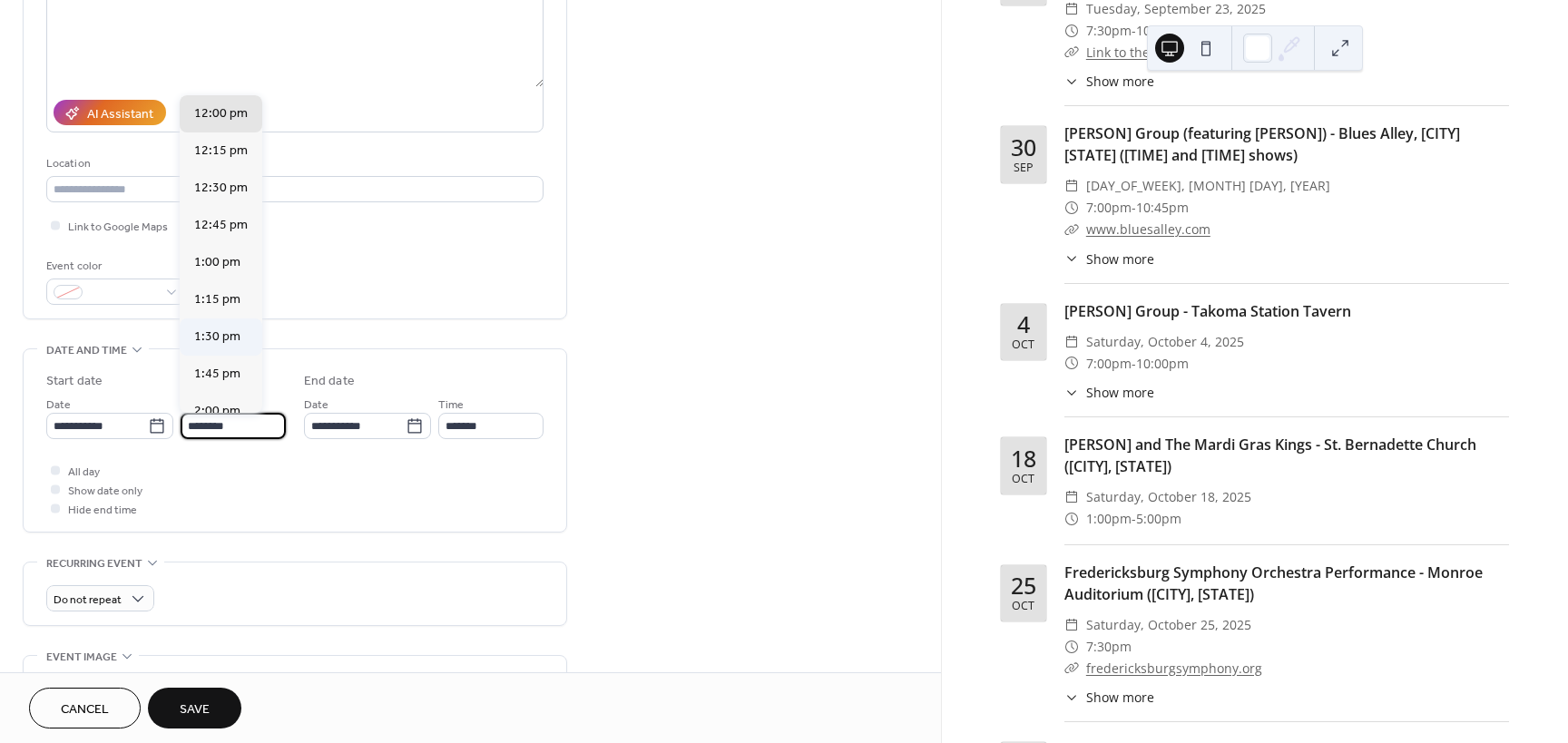 scroll, scrollTop: 2028, scrollLeft: 0, axis: vertical 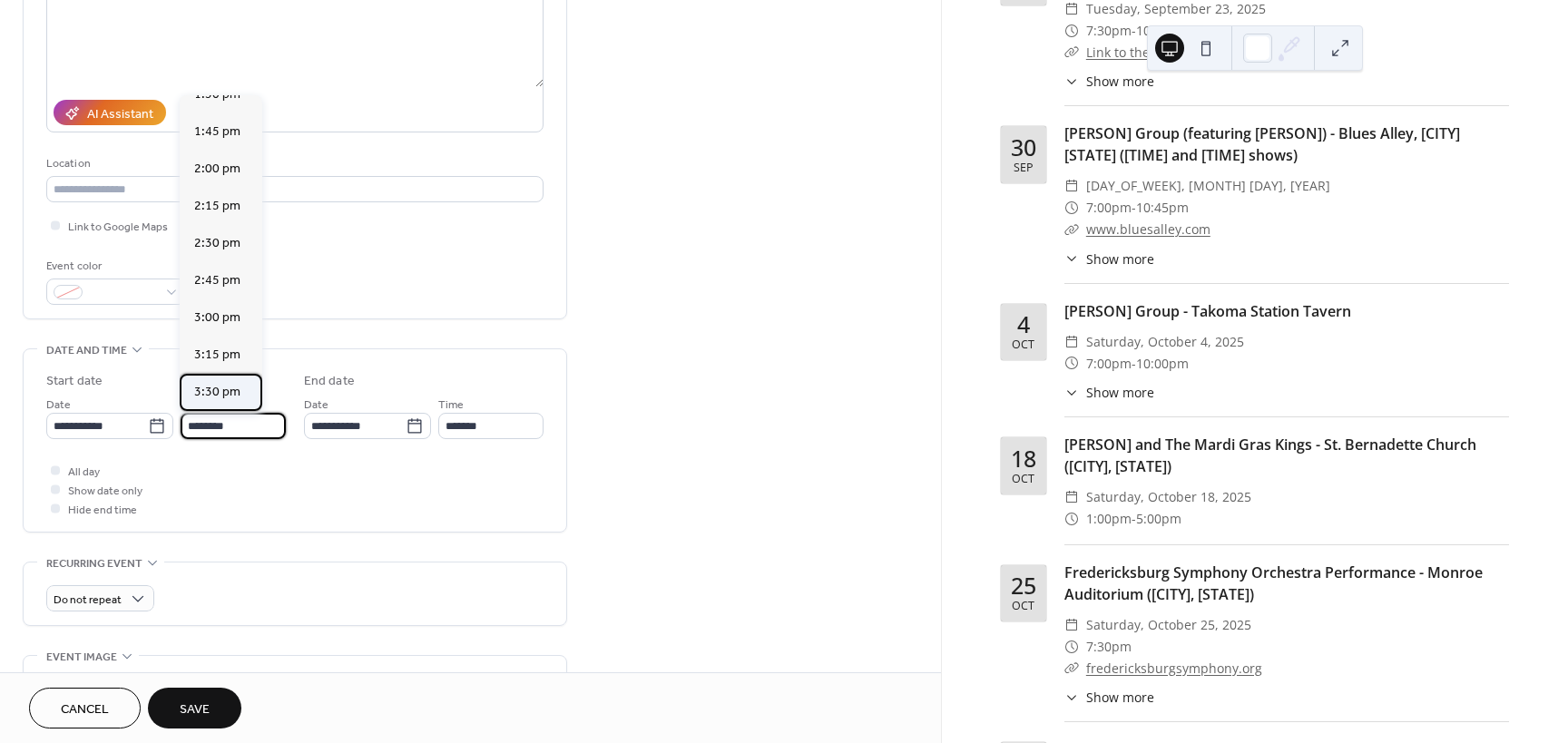 click on "3:30 pm" at bounding box center (217, 392) 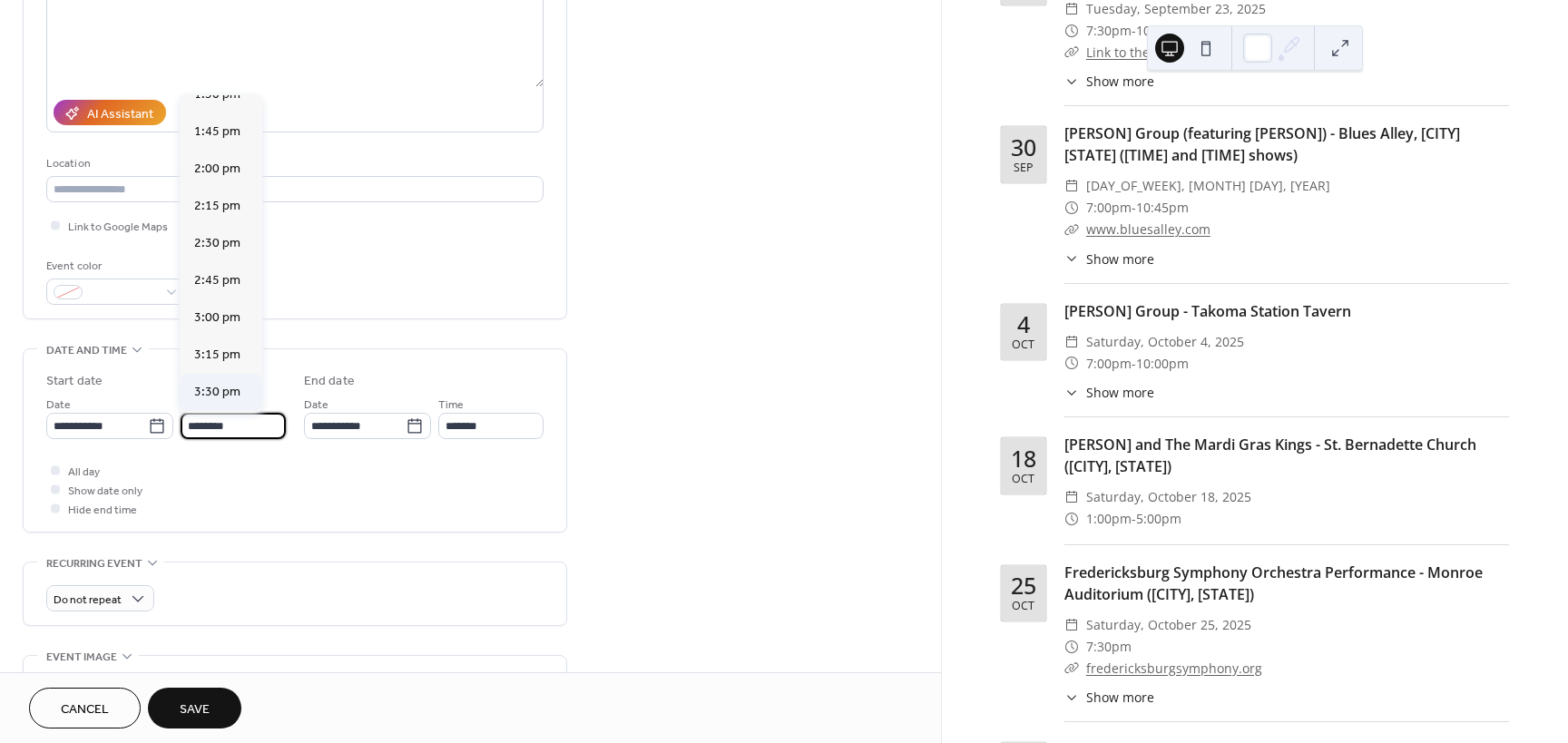 type on "*******" 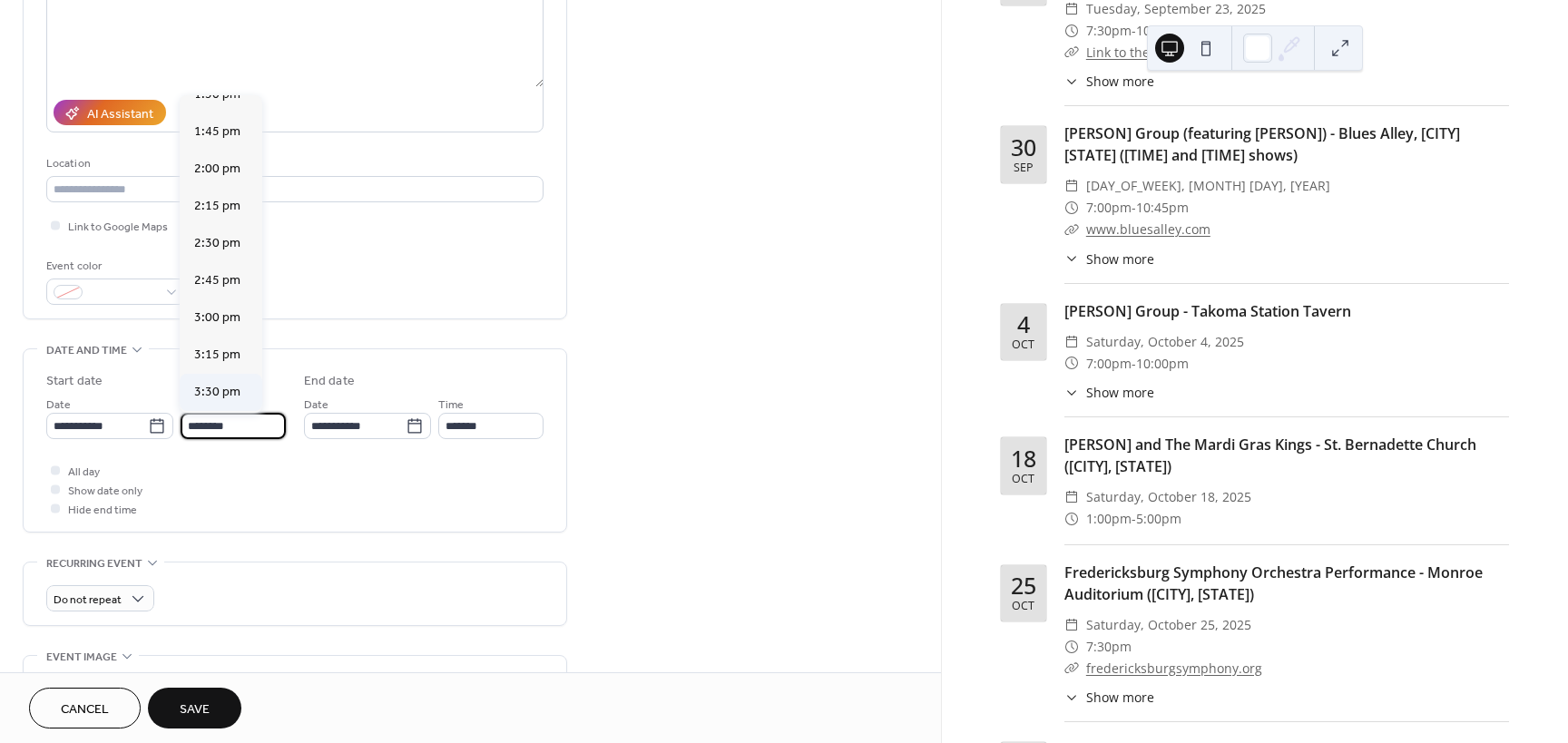 type on "*******" 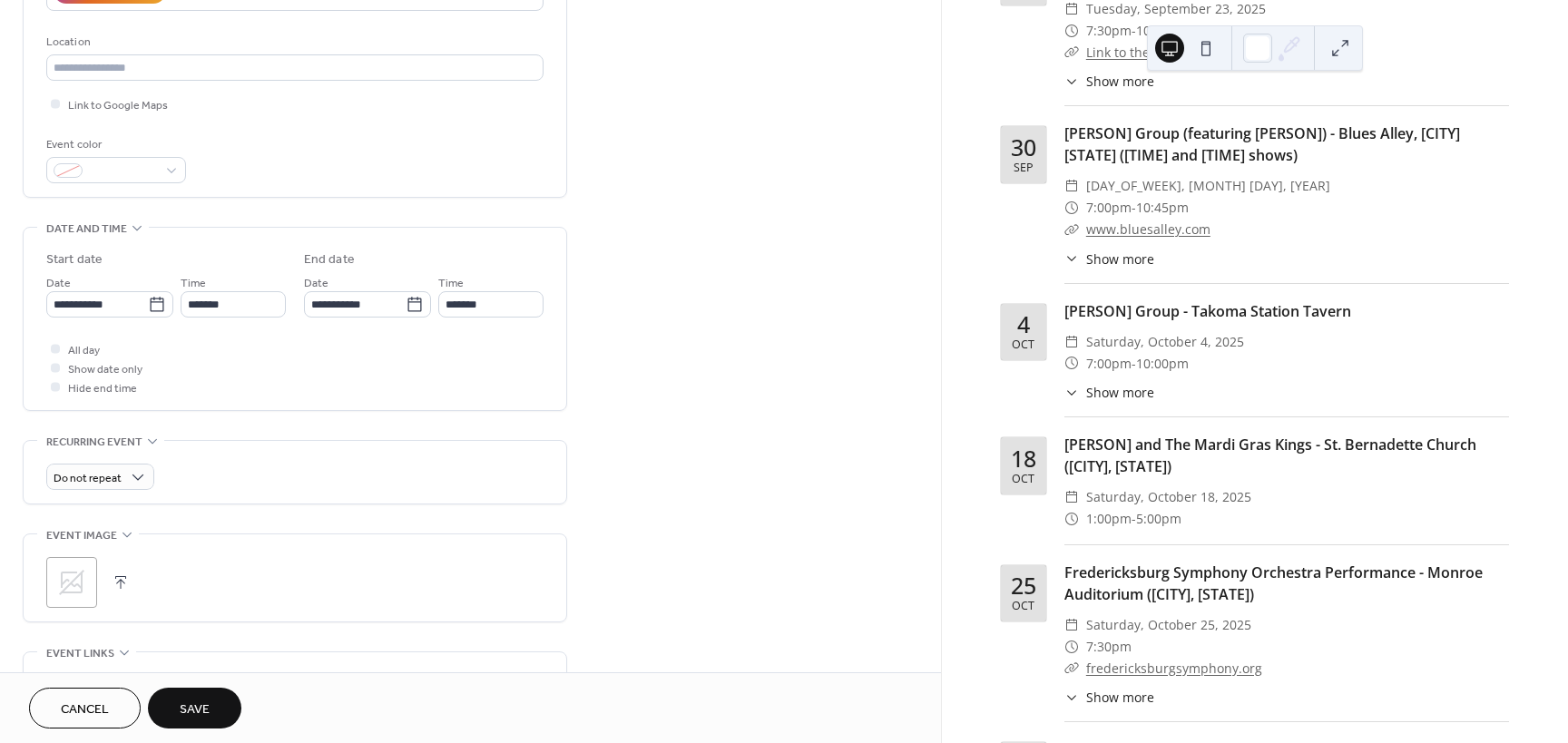 scroll, scrollTop: 0, scrollLeft: 0, axis: both 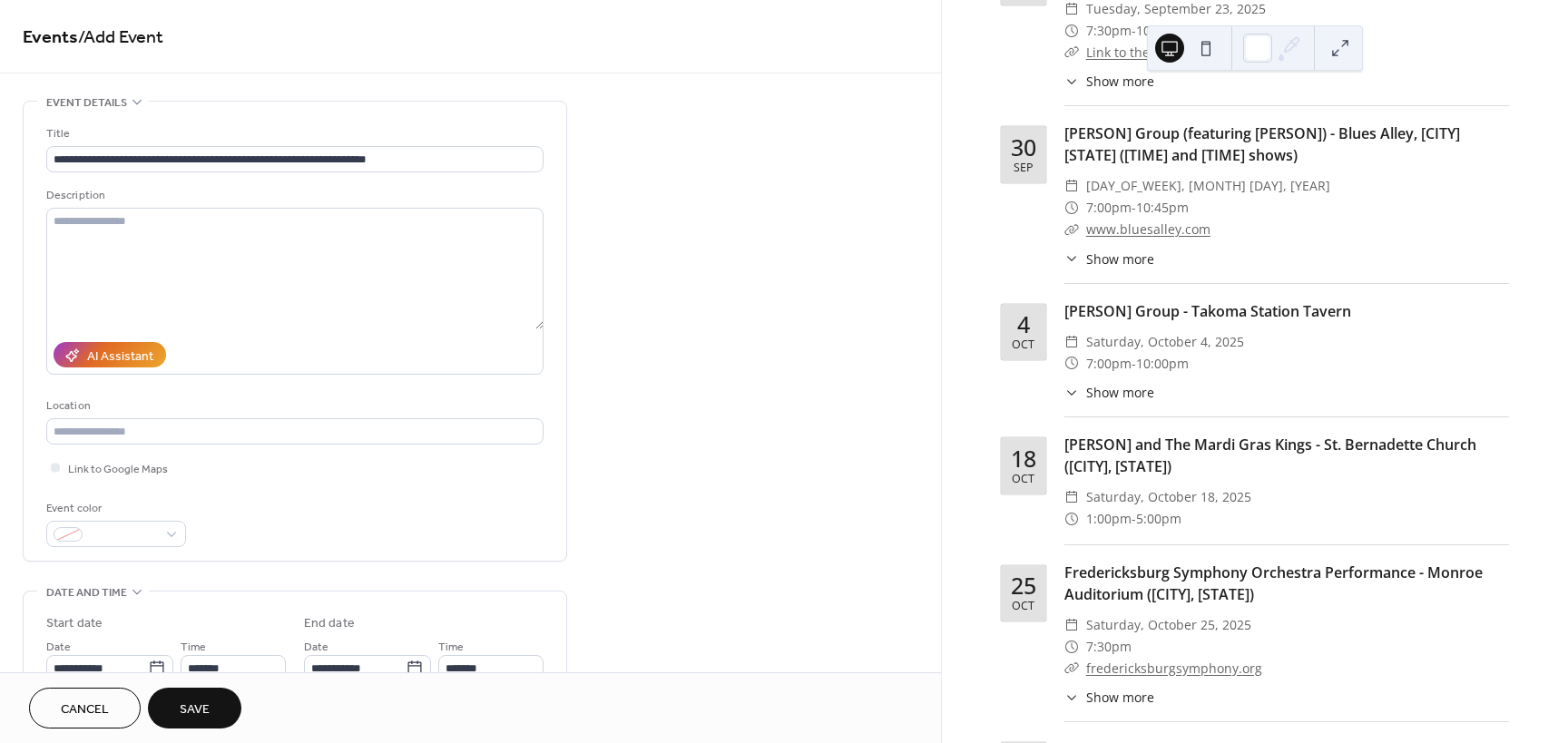 click on "Save" at bounding box center [194, 709] 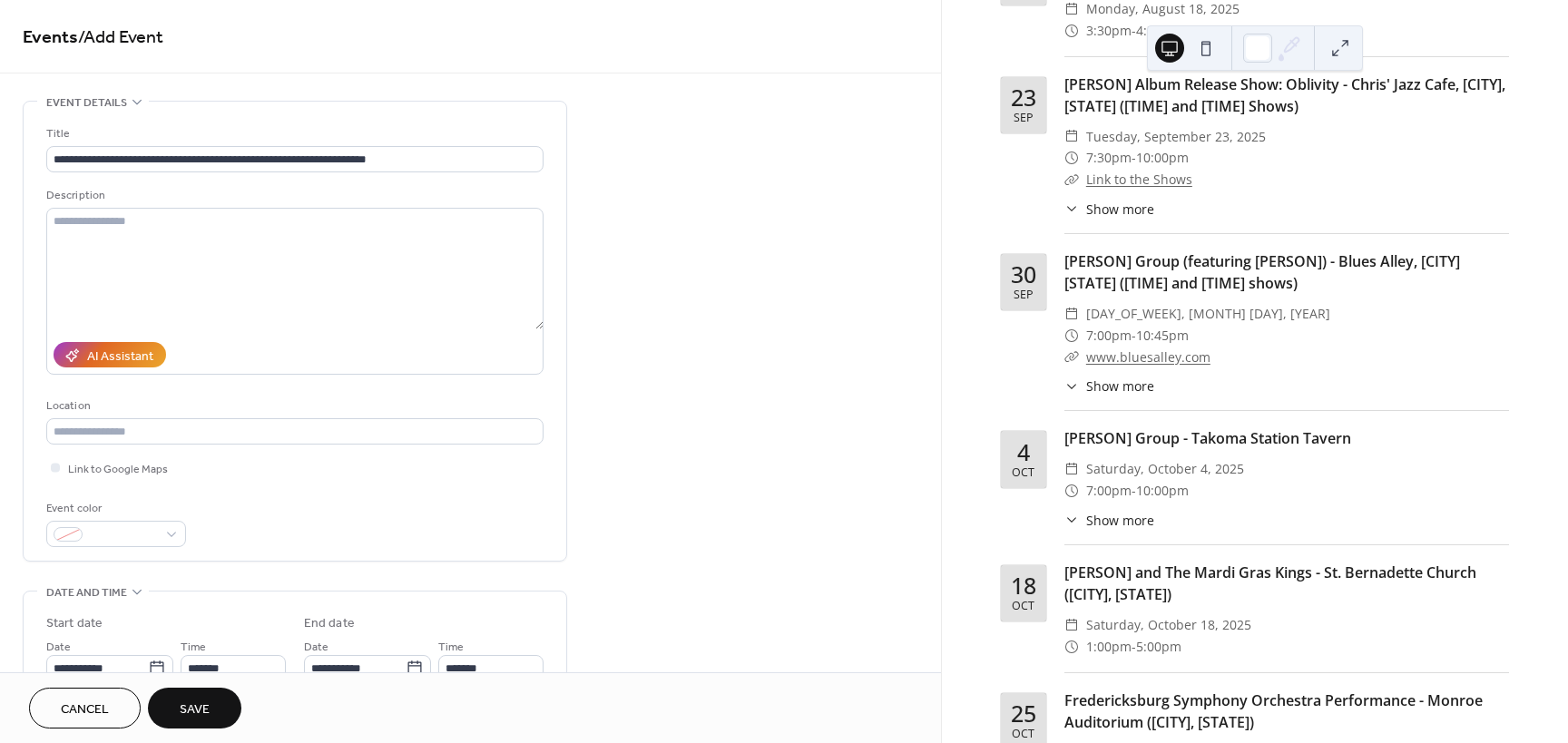 scroll, scrollTop: 611, scrollLeft: 0, axis: vertical 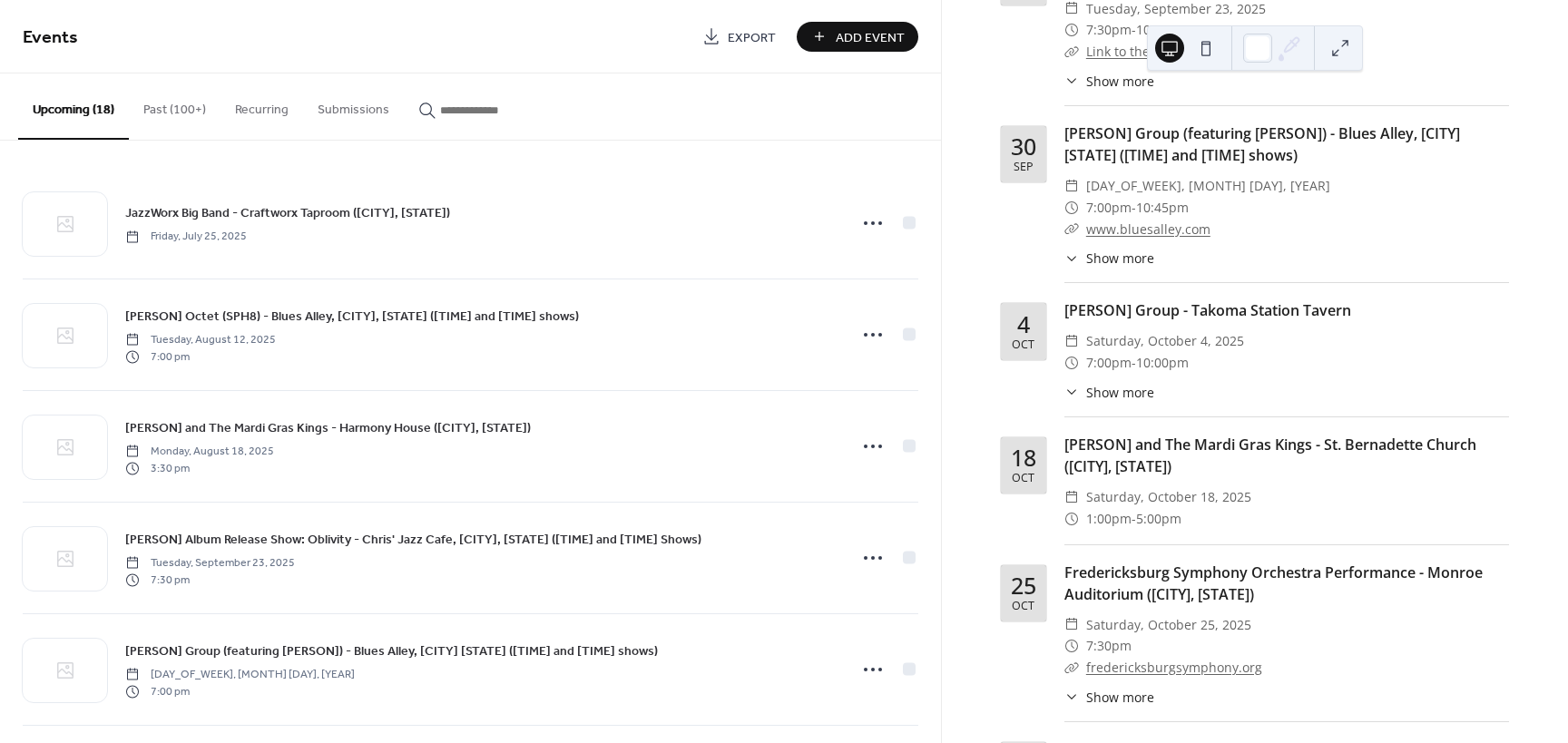 click on "Add Event" at bounding box center [870, 37] 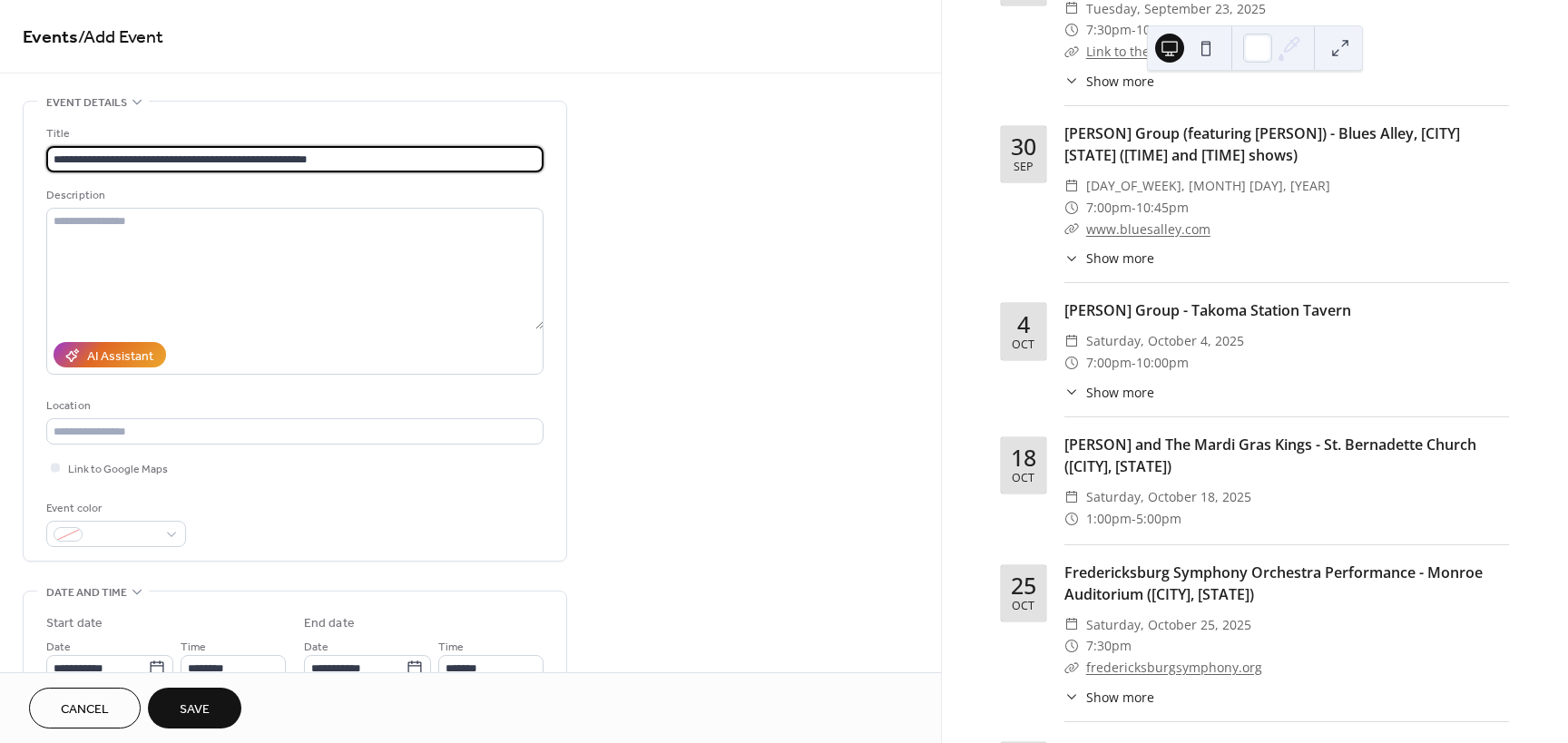 type on "**********" 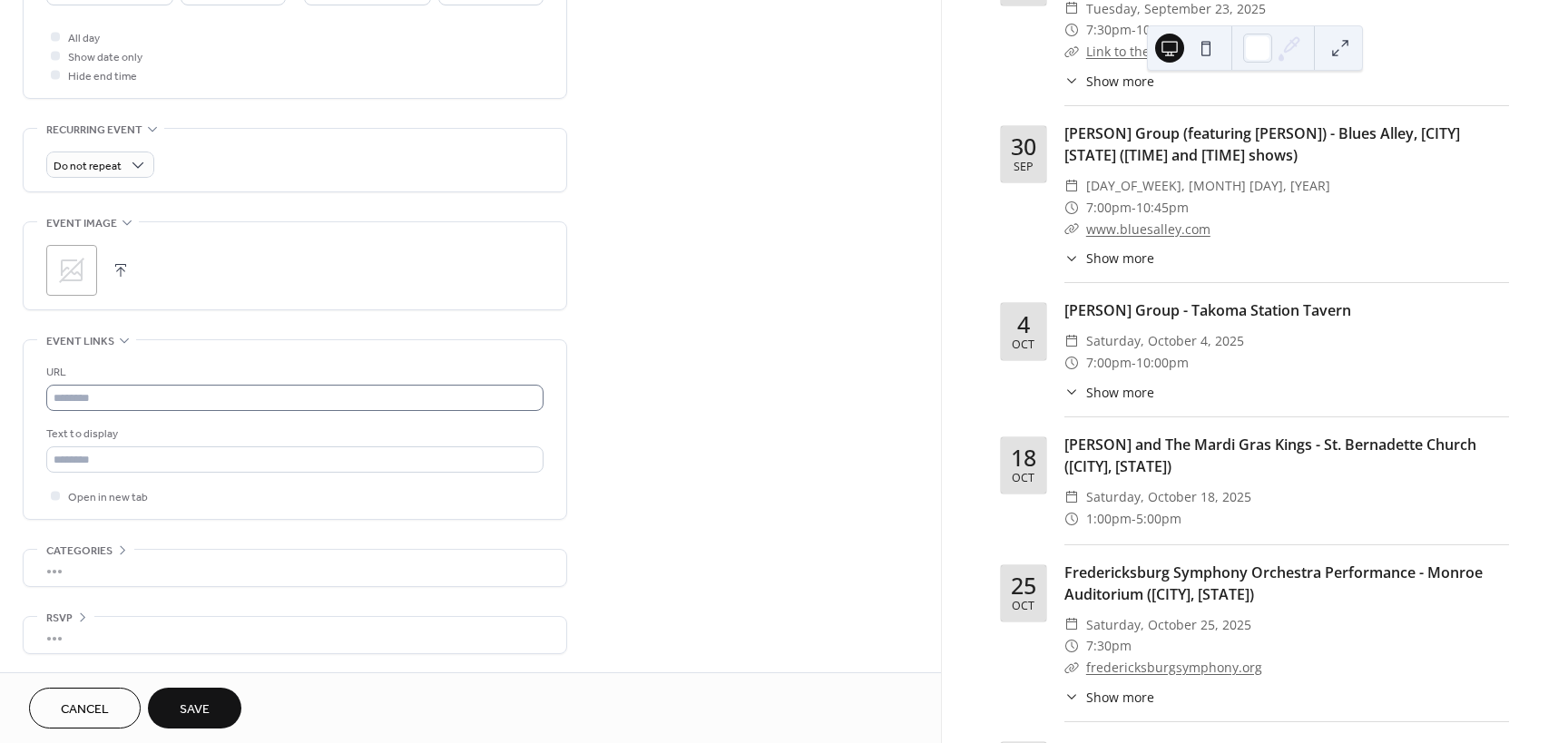 scroll, scrollTop: 434, scrollLeft: 0, axis: vertical 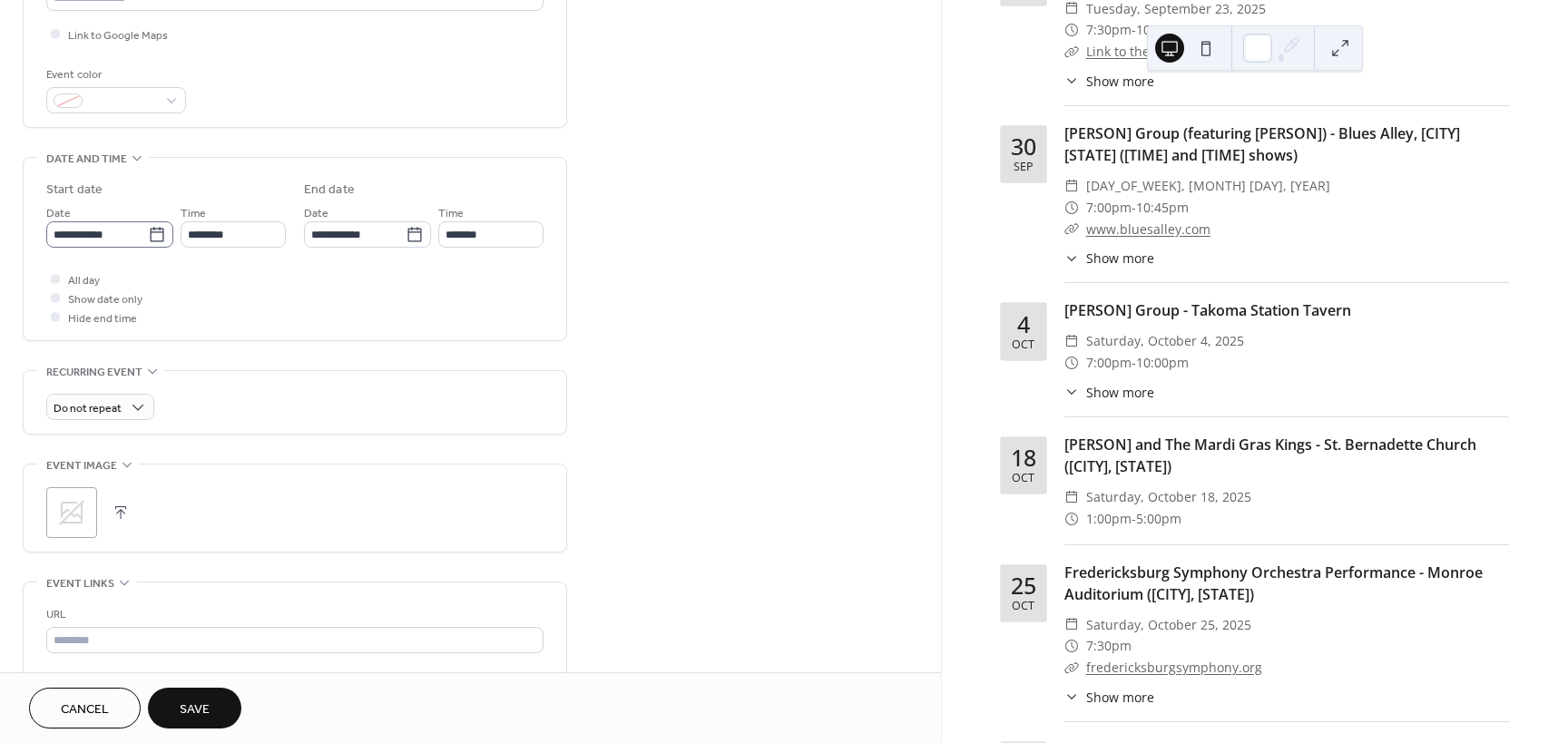 type on "**********" 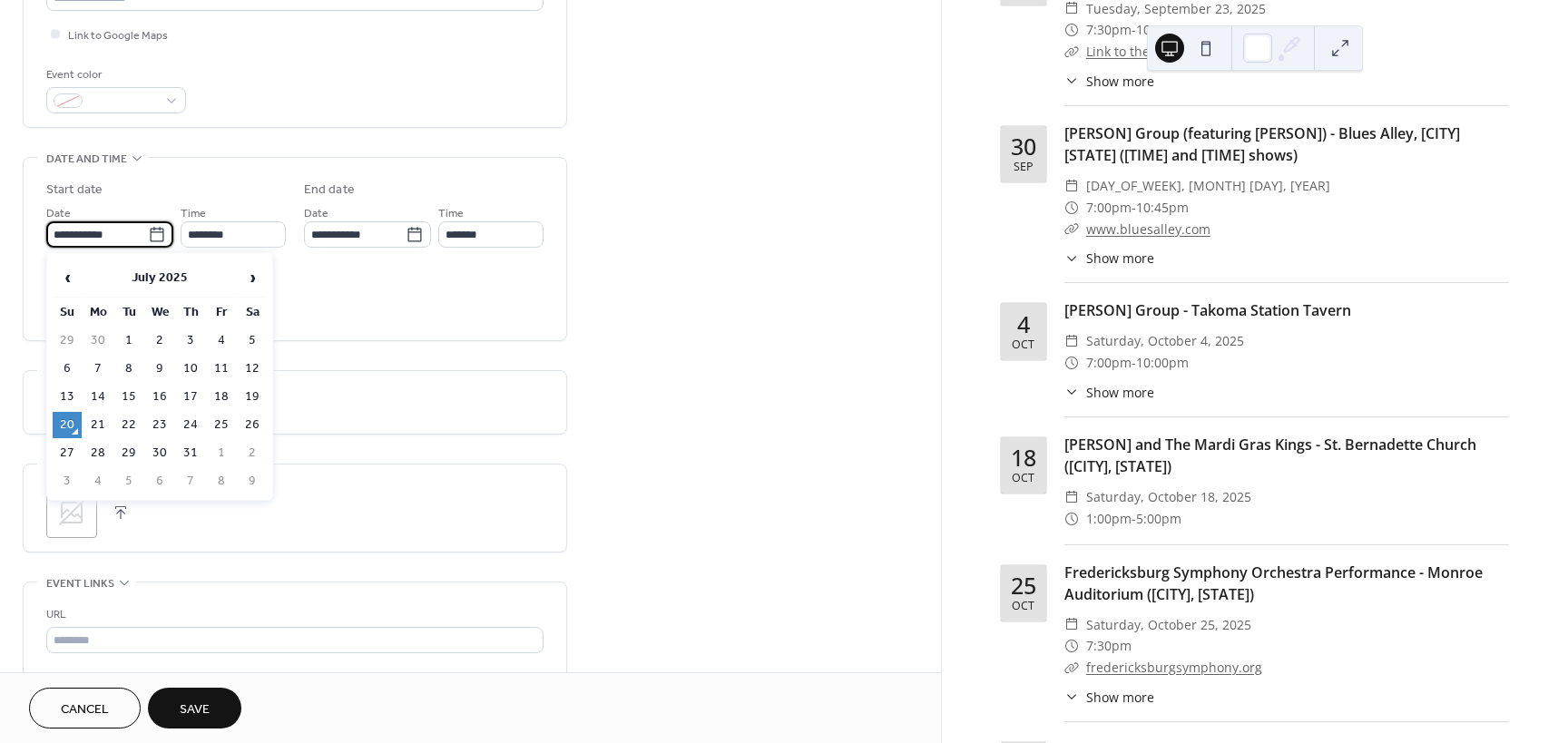 click on "**********" at bounding box center (97, 234) 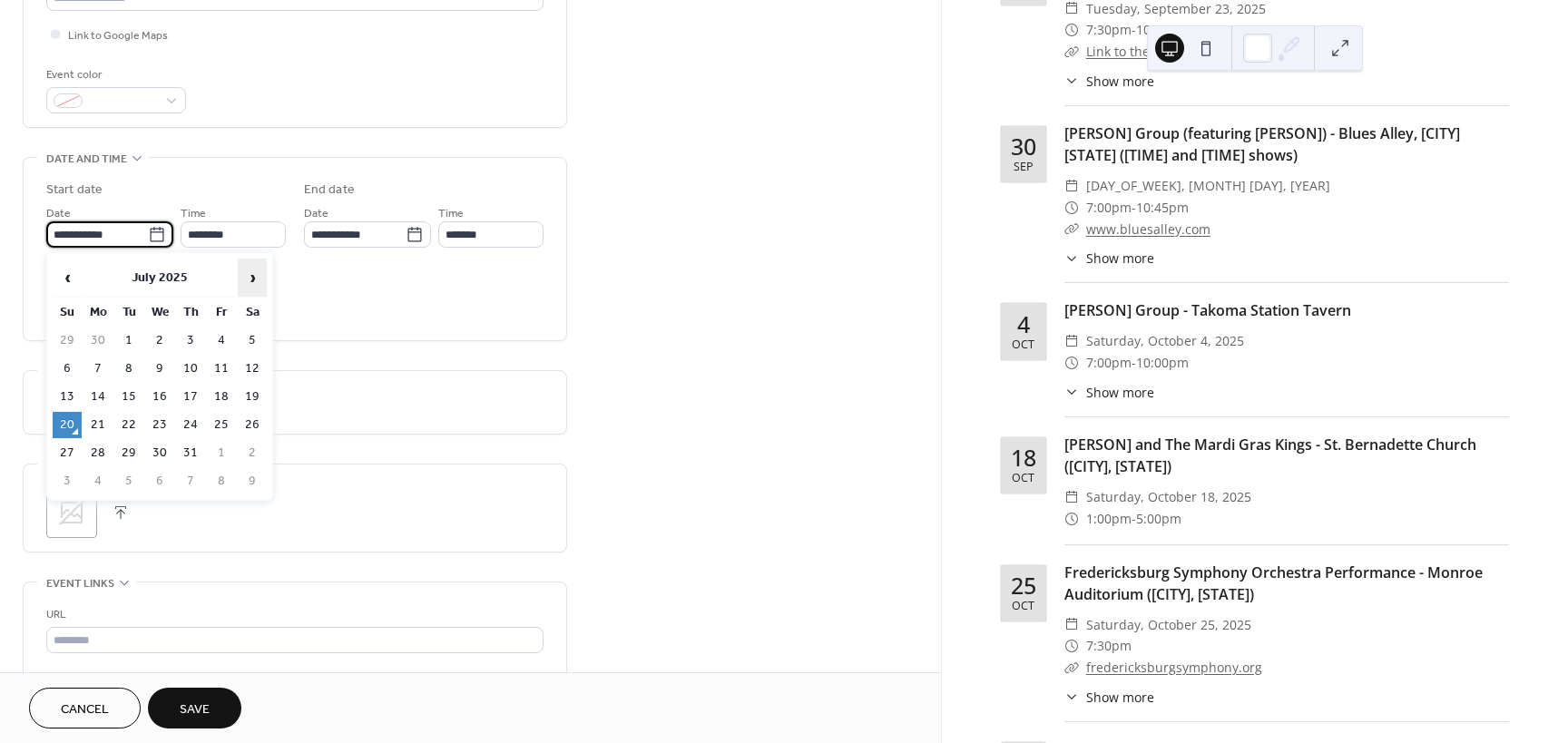 click on "›" at bounding box center (252, 278) 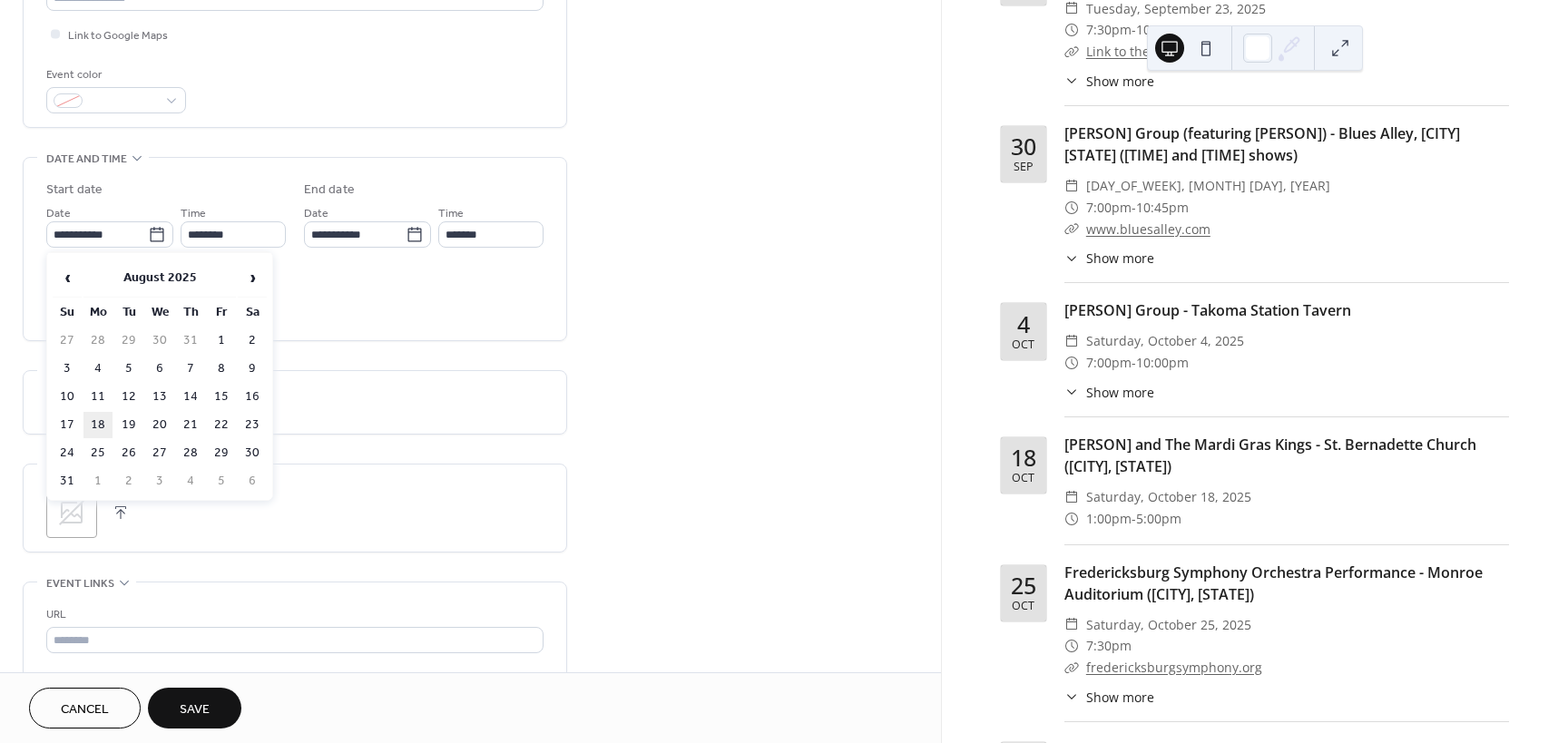 click on "18" at bounding box center (98, 425) 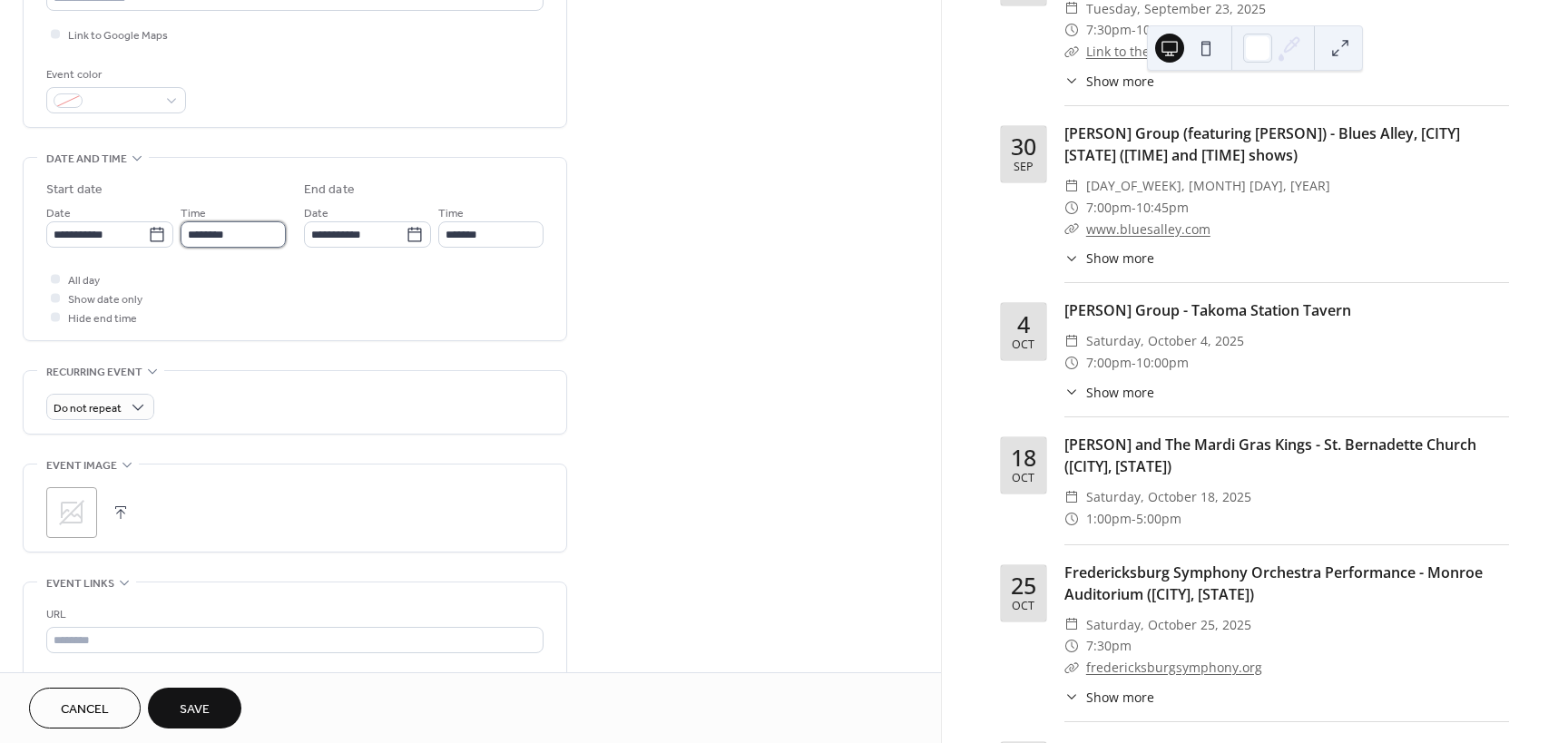 click on "********" at bounding box center (233, 234) 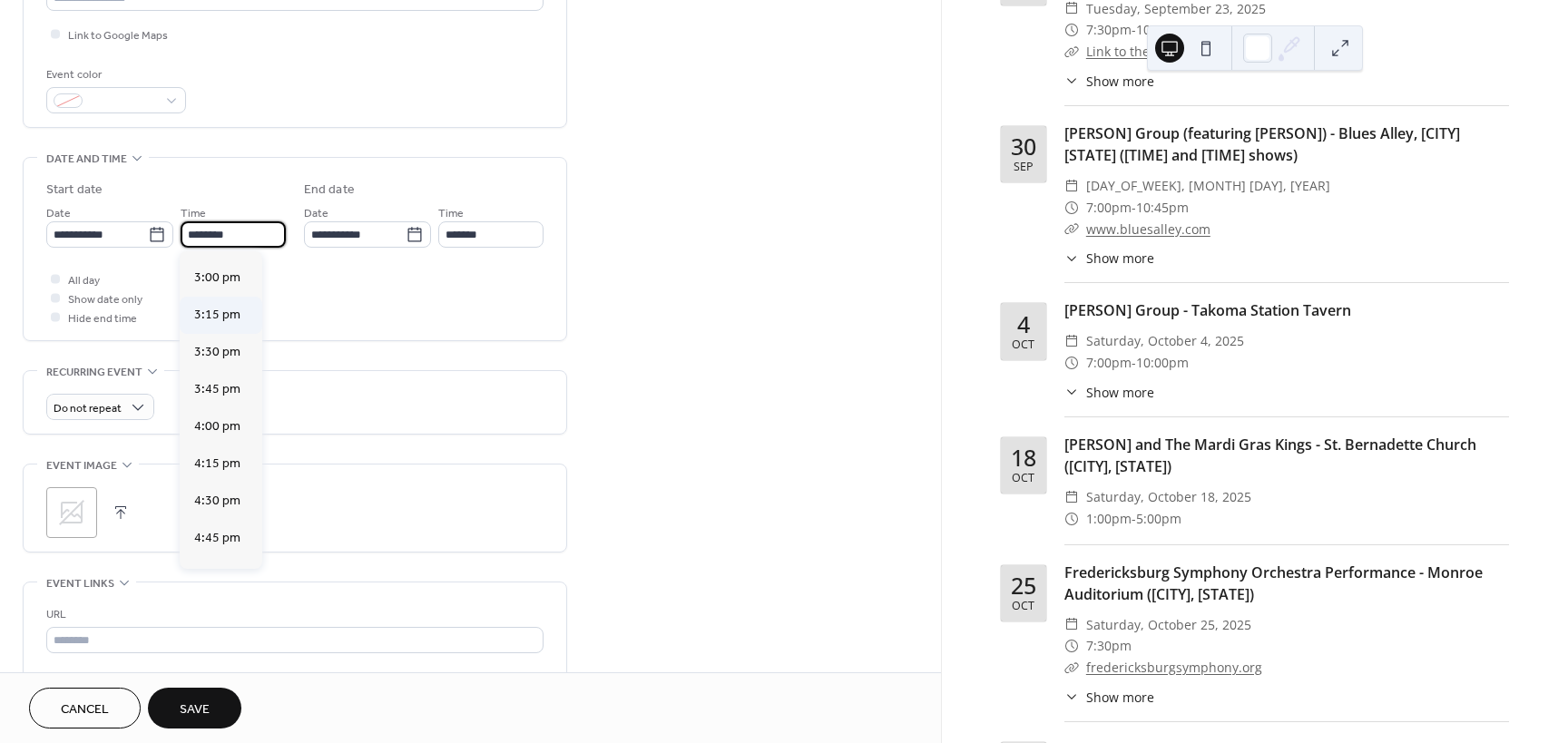 scroll, scrollTop: 2511, scrollLeft: 0, axis: vertical 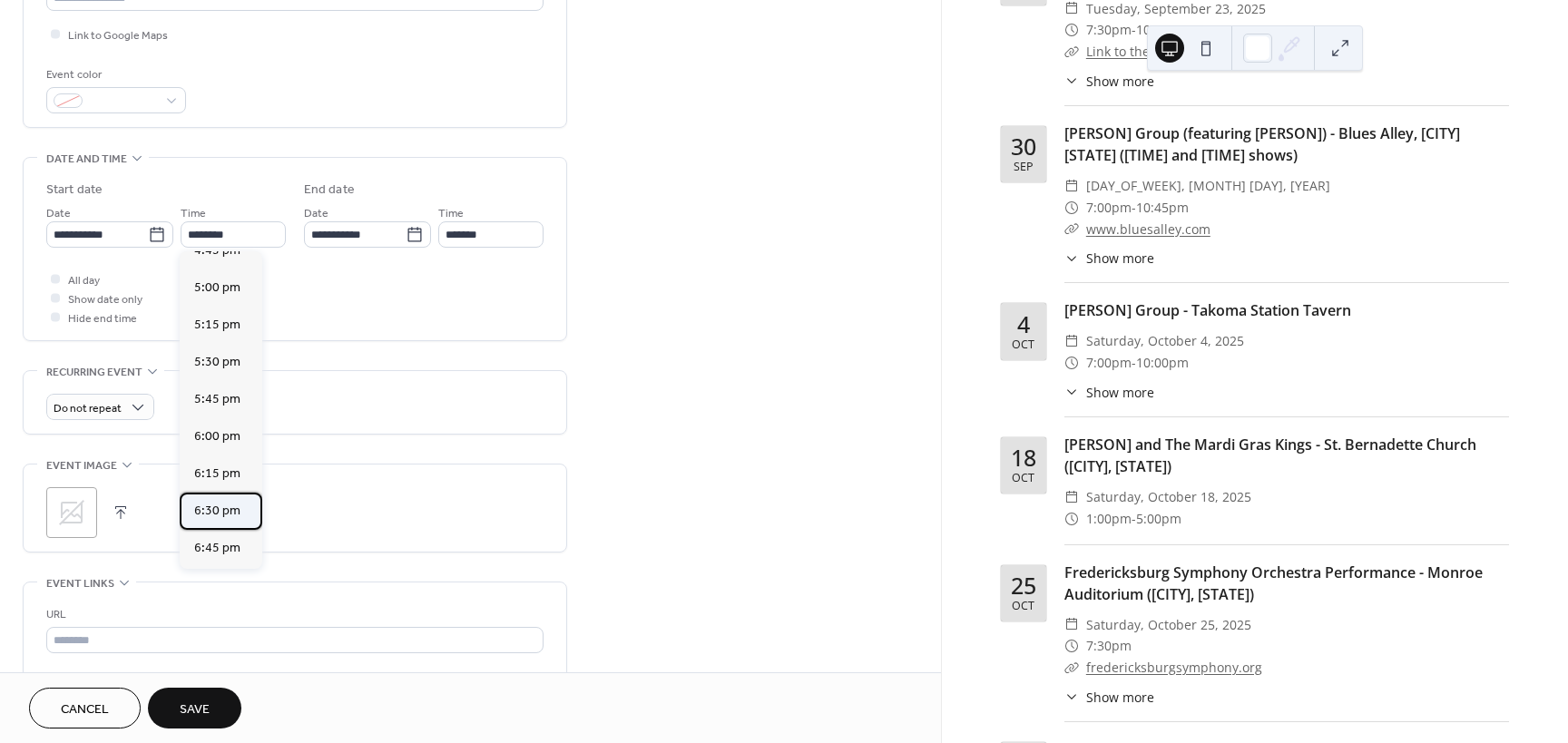 click on "6:30 pm" at bounding box center [217, 511] 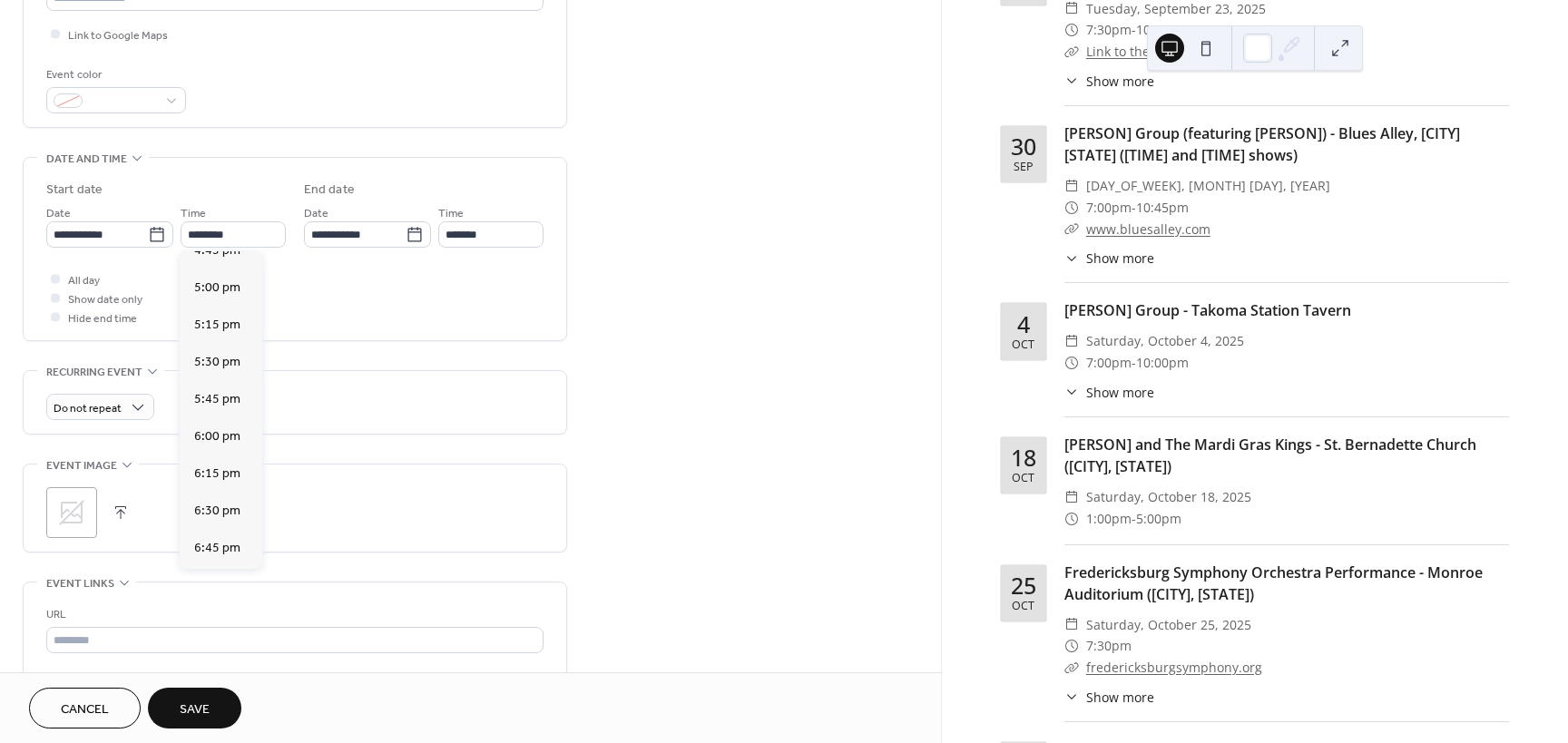 type on "*******" 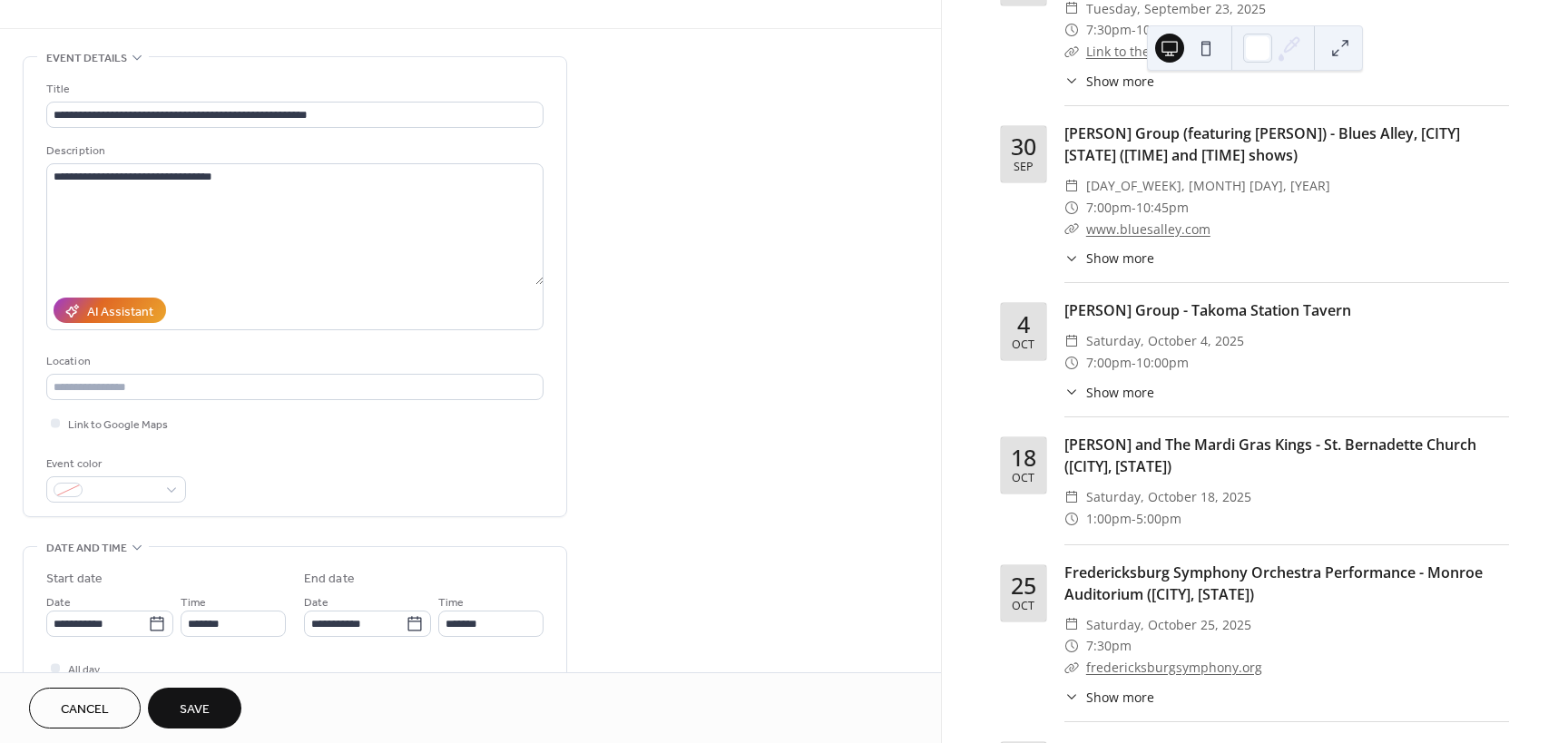 scroll, scrollTop: 0, scrollLeft: 0, axis: both 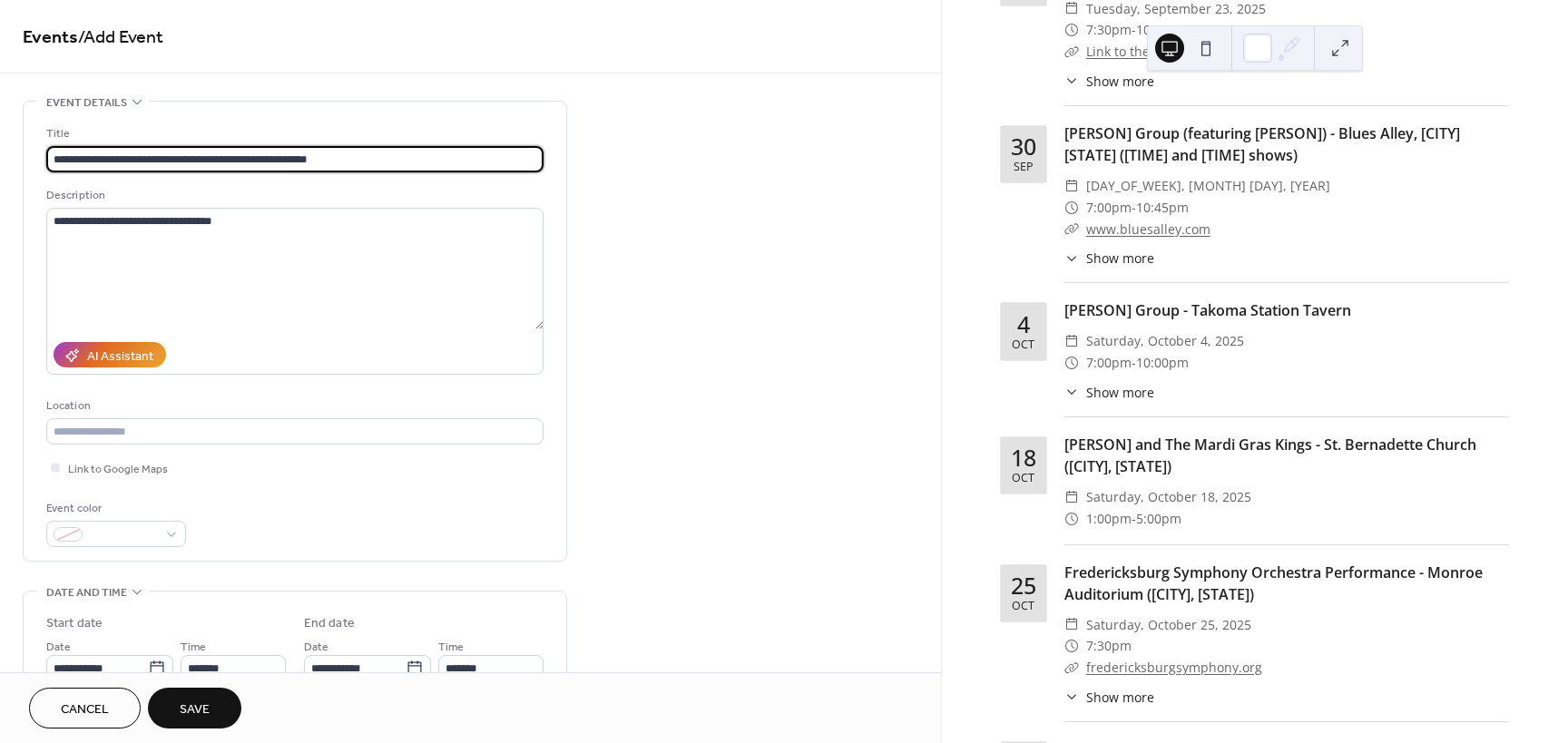 click on "**********" at bounding box center [295, 159] 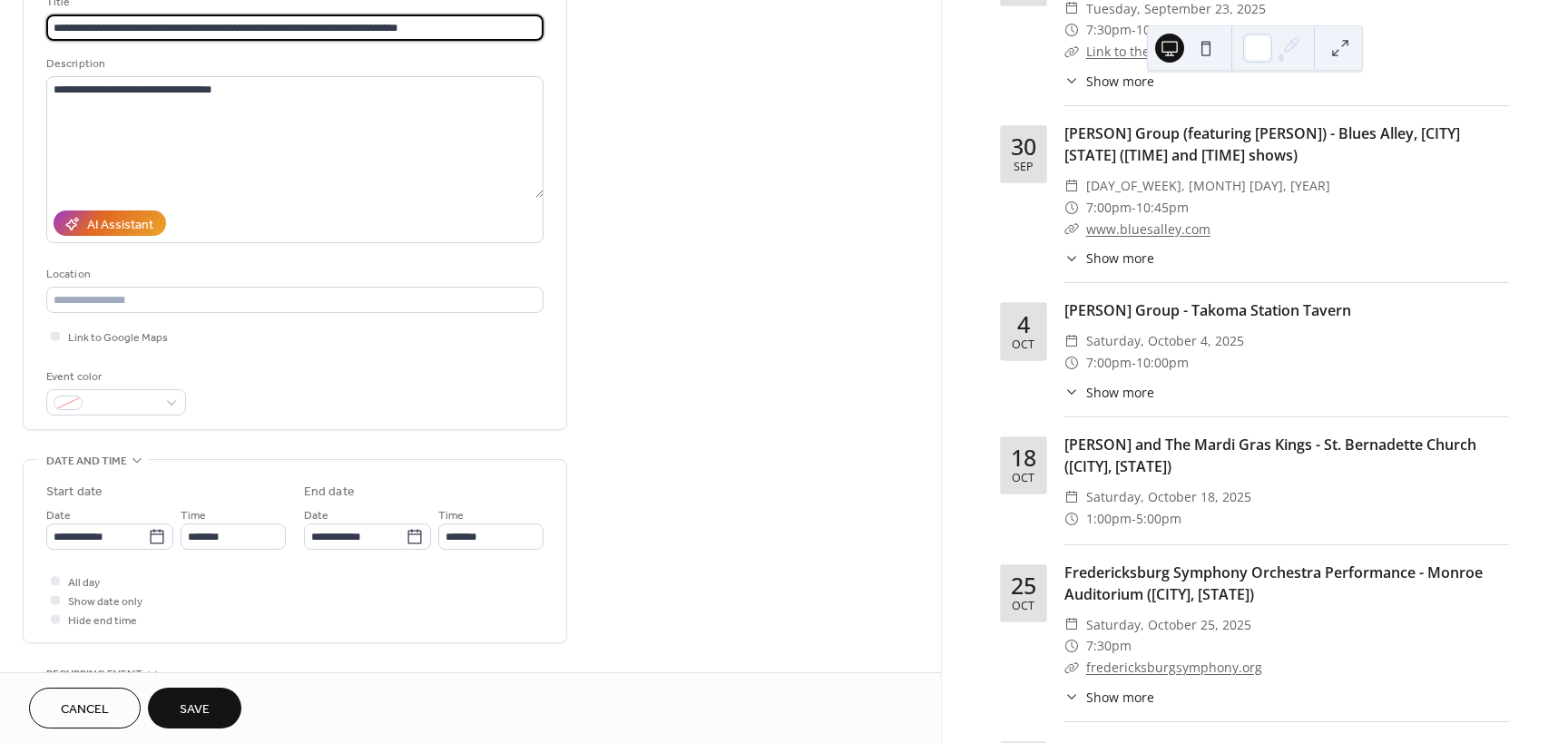 scroll, scrollTop: 0, scrollLeft: 0, axis: both 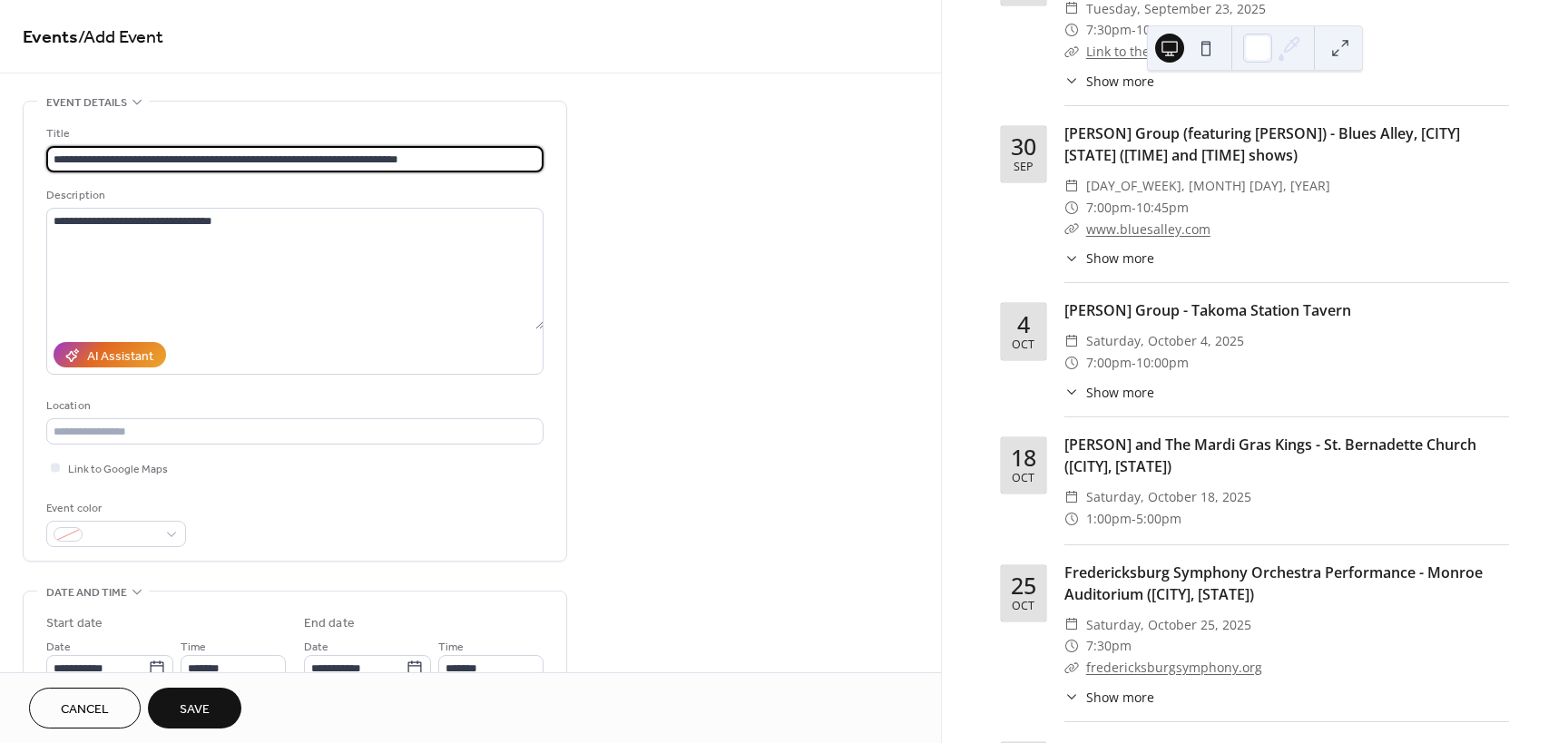 type on "**********" 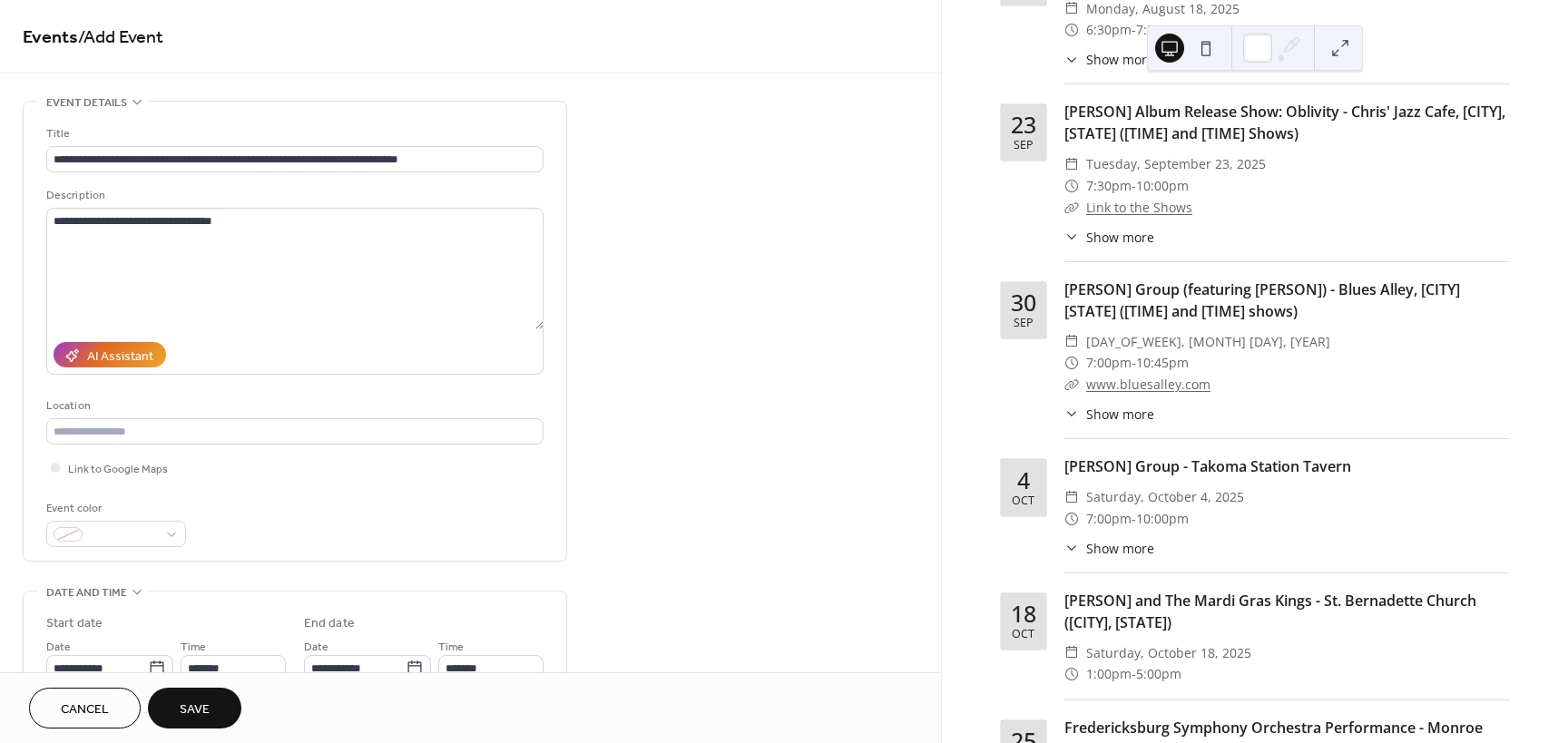 scroll, scrollTop: 767, scrollLeft: 0, axis: vertical 